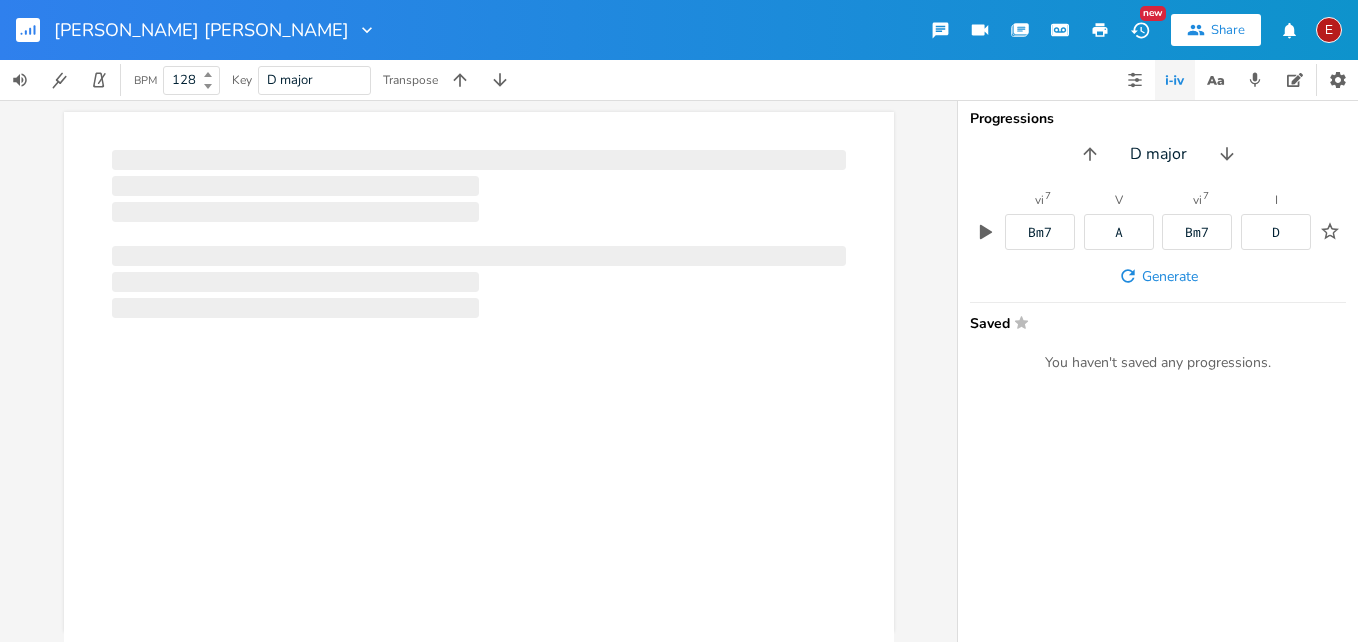 scroll, scrollTop: 0, scrollLeft: 0, axis: both 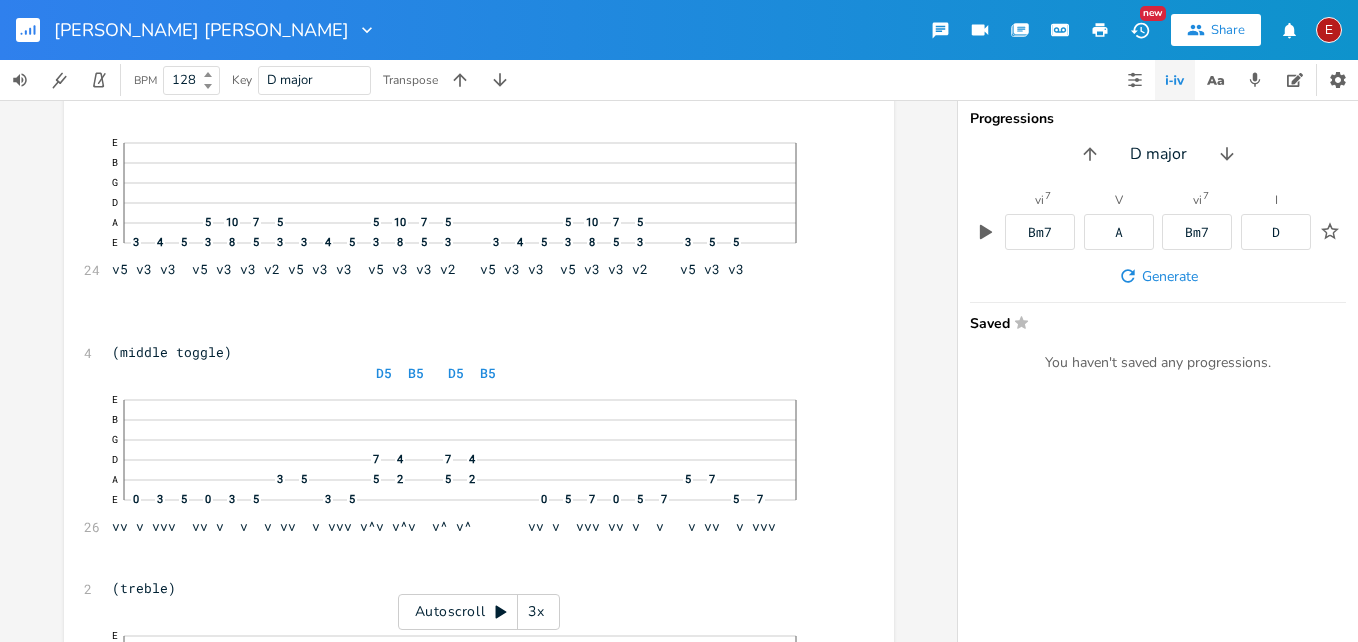 click on "5" 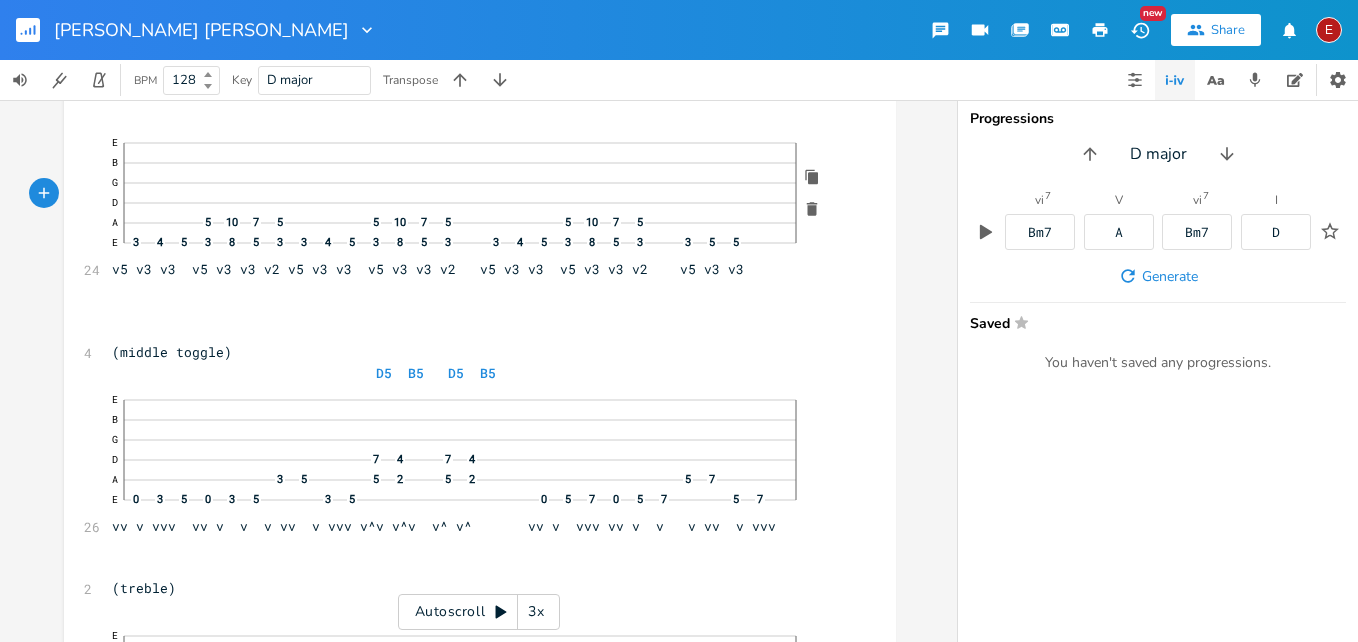 click on "3x" at bounding box center (536, 612) 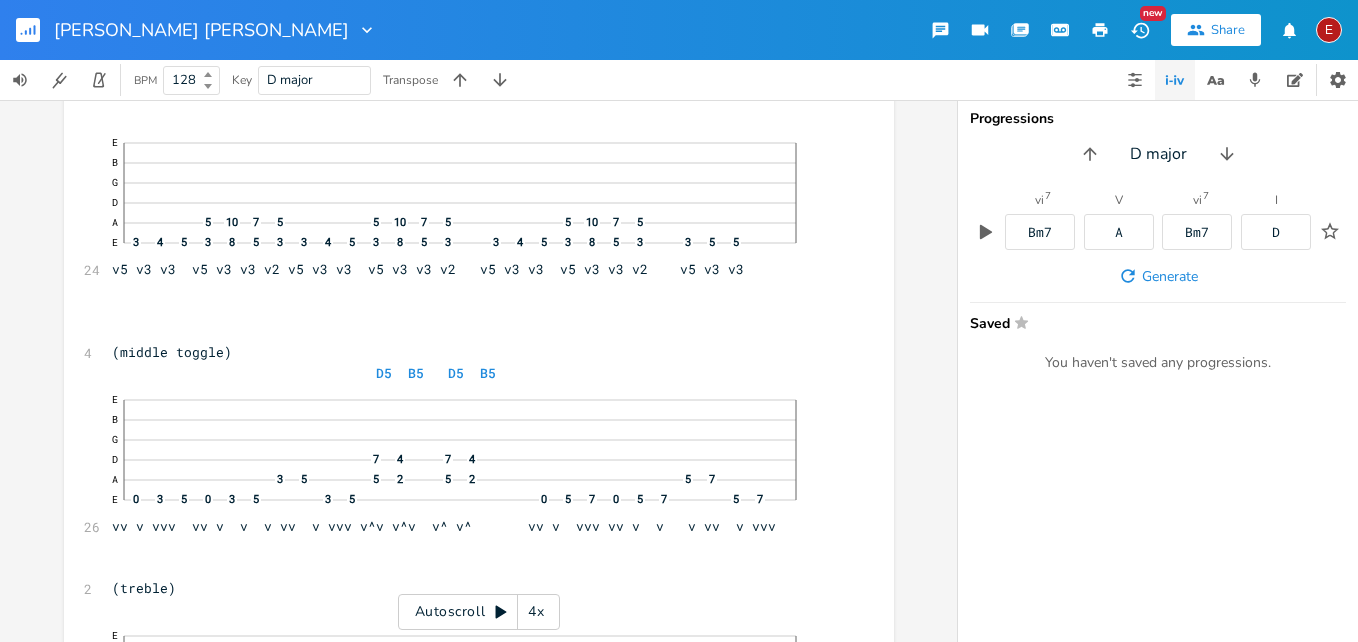 click on "4x" at bounding box center [536, 612] 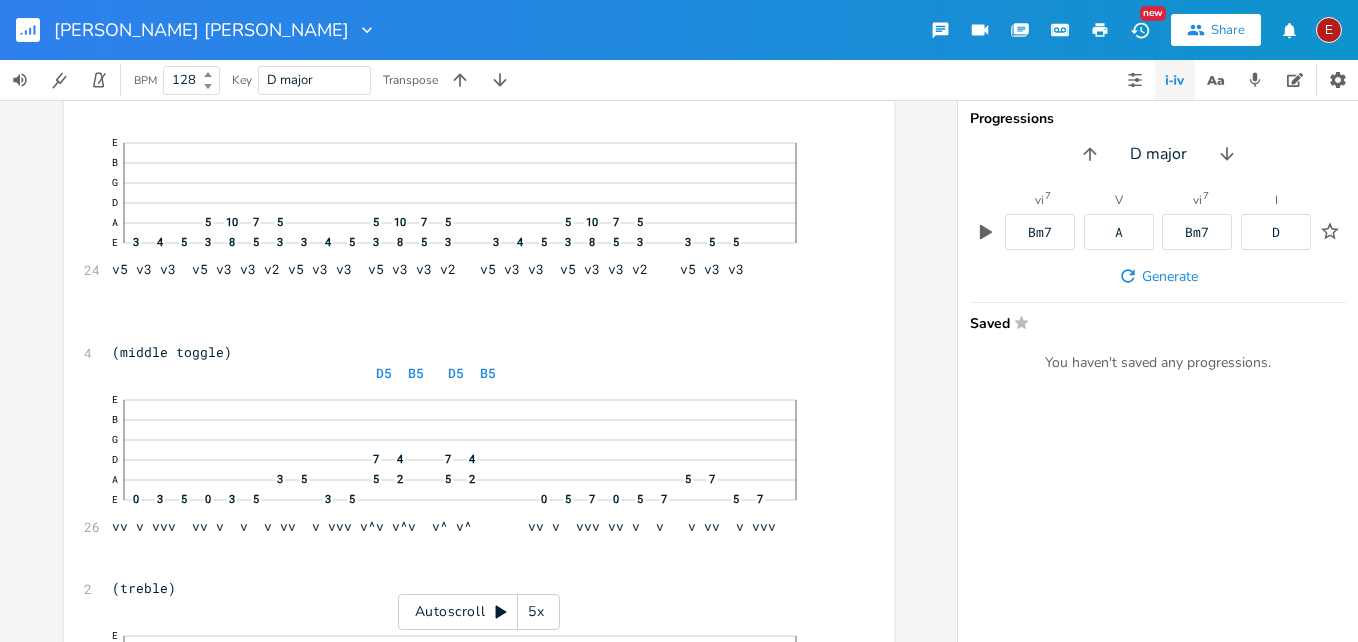 click 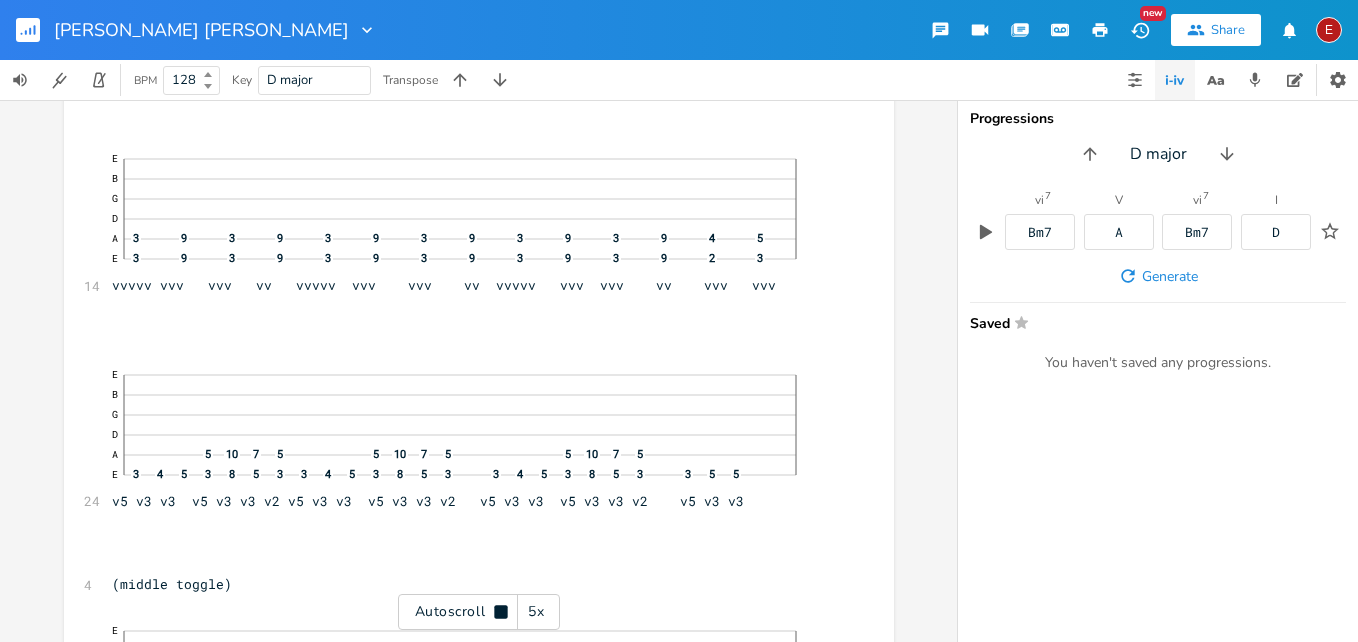 click 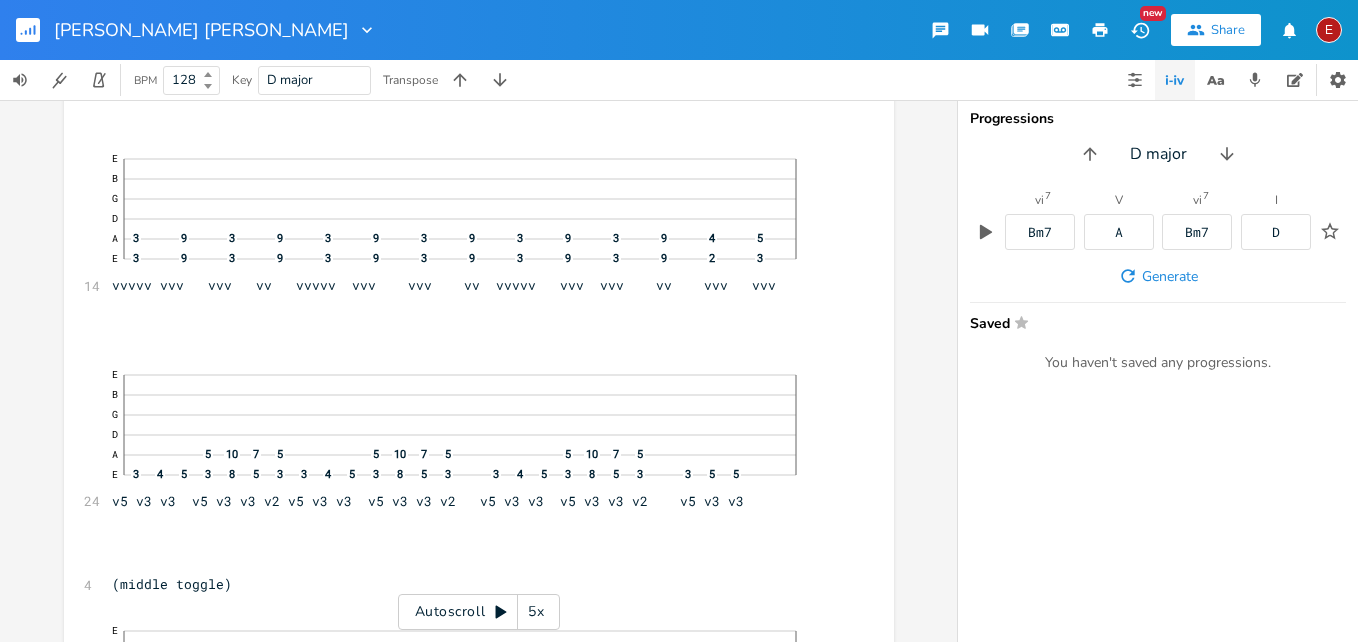 scroll, scrollTop: 2144, scrollLeft: 0, axis: vertical 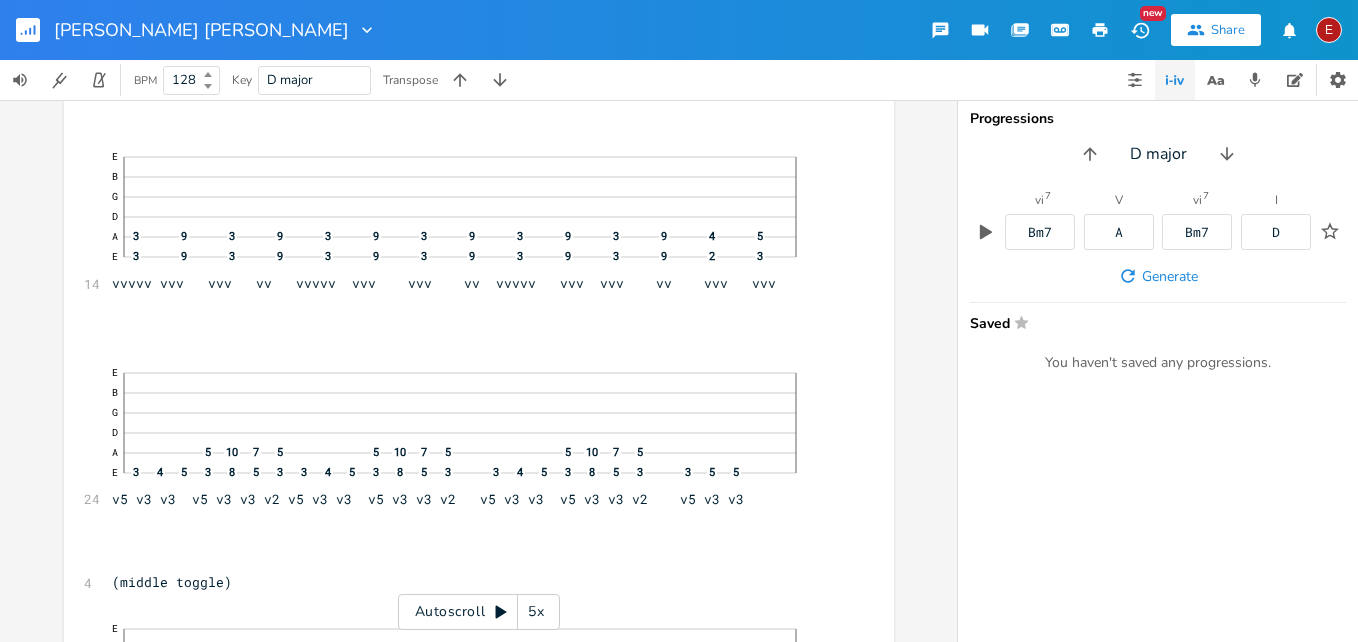 click on "5" 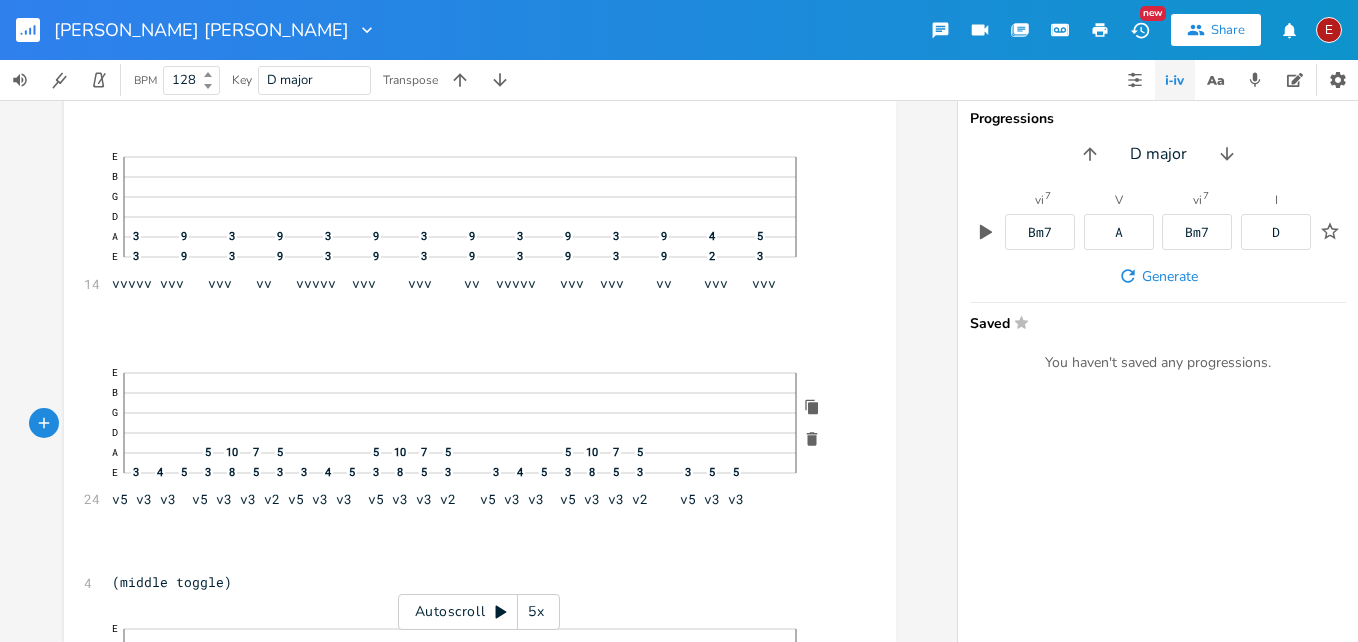 click 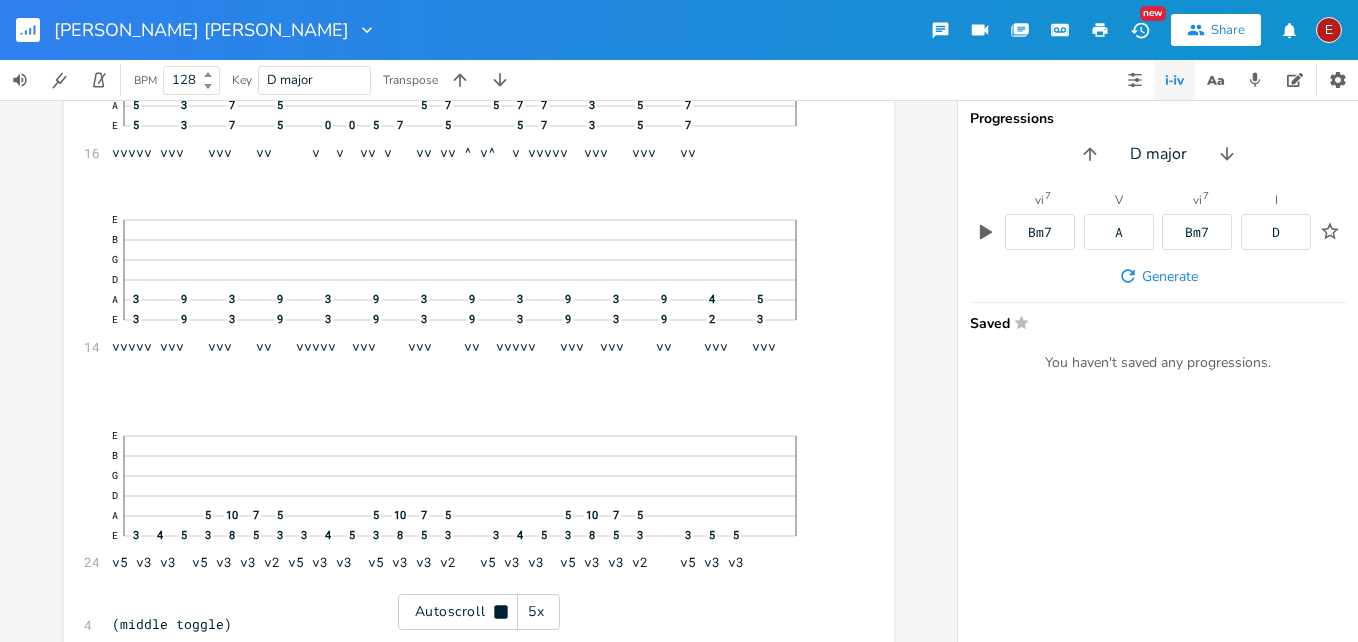 scroll, scrollTop: 4633, scrollLeft: 0, axis: vertical 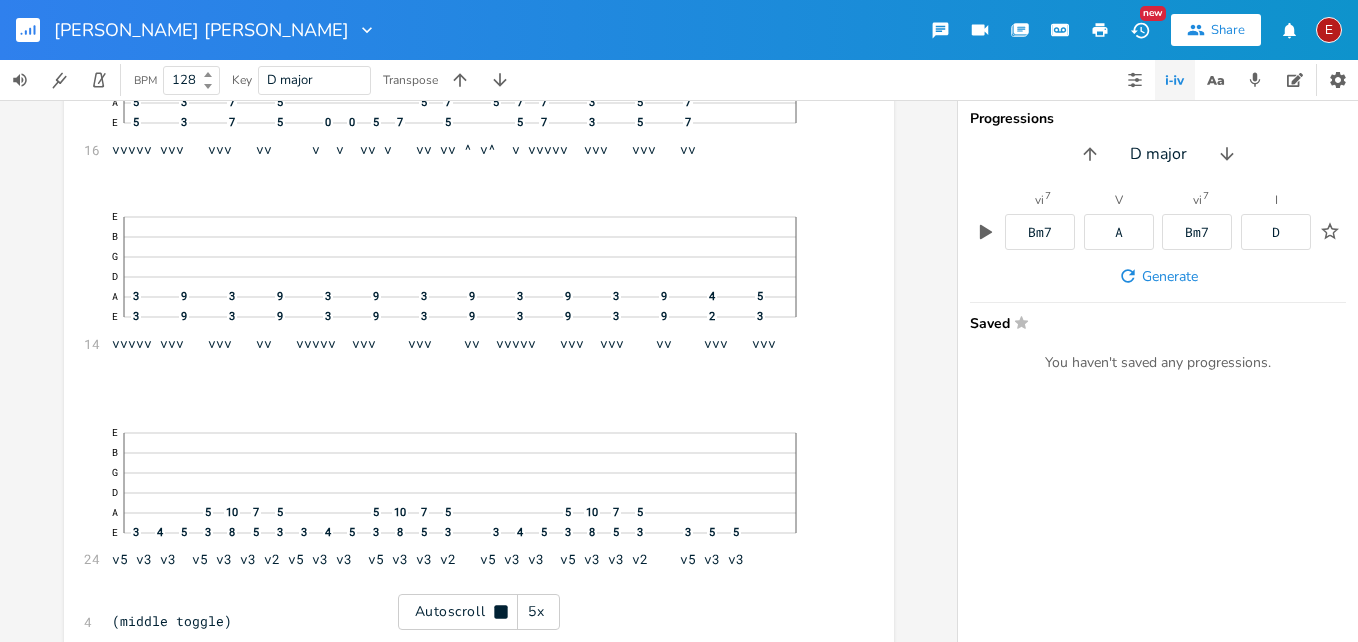click 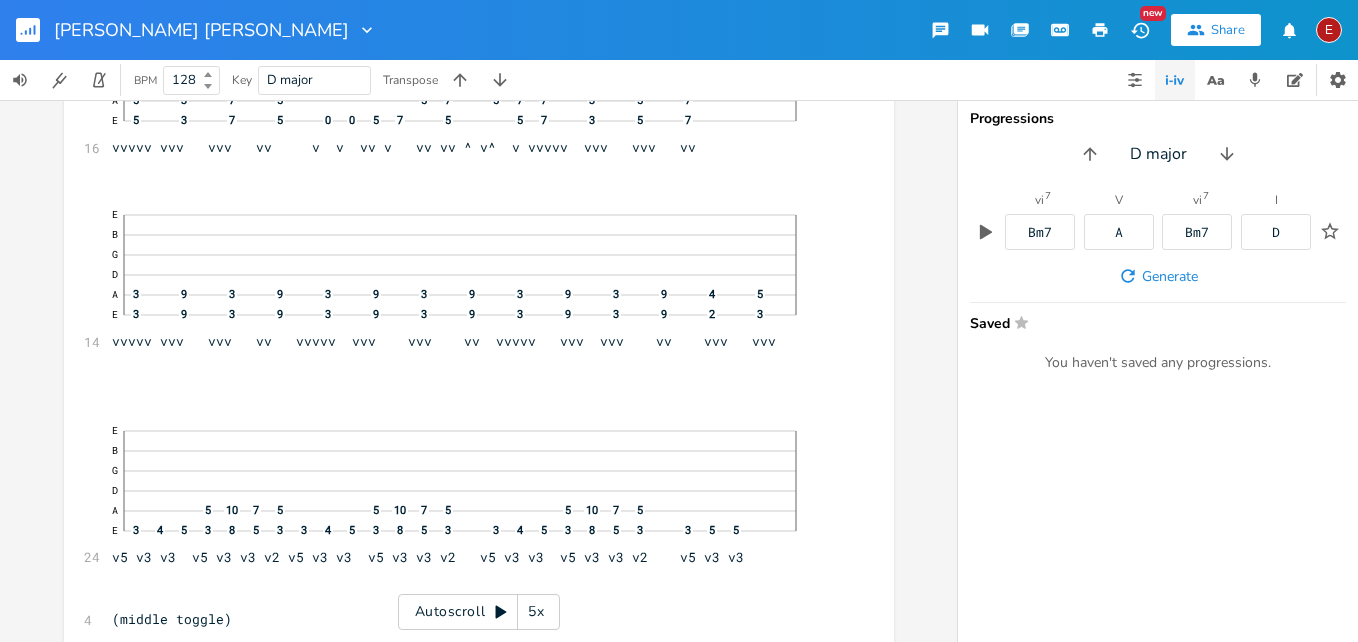 click on "5" 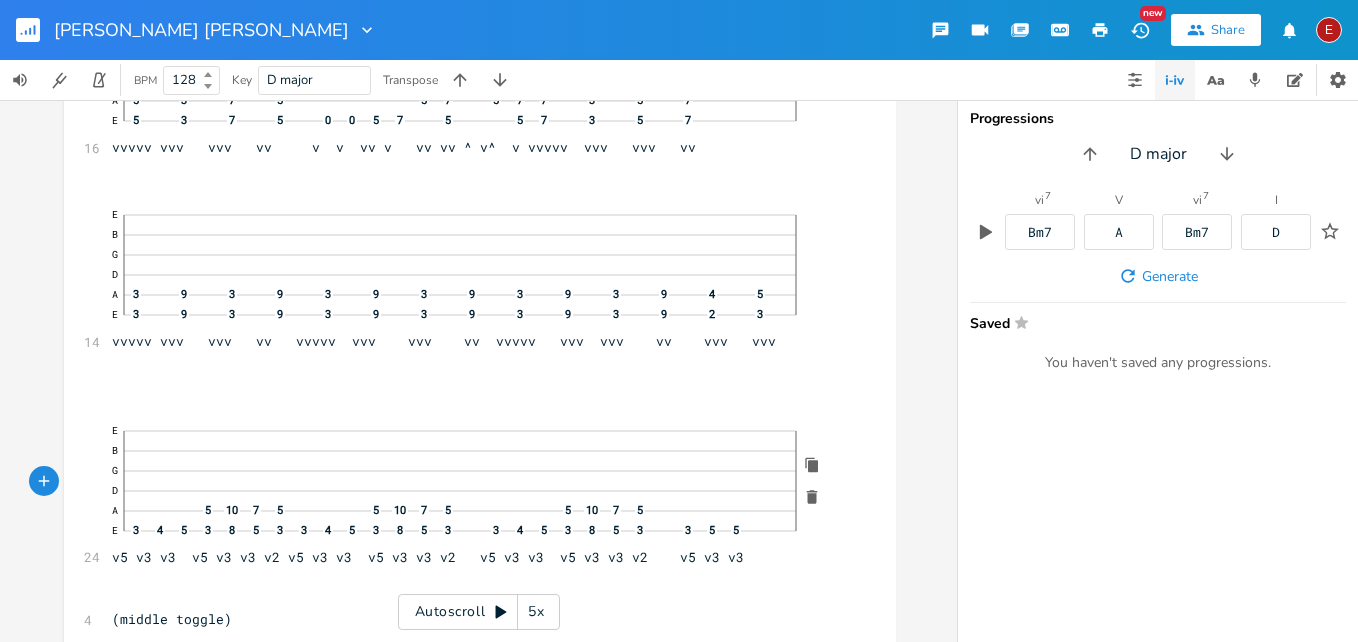 click 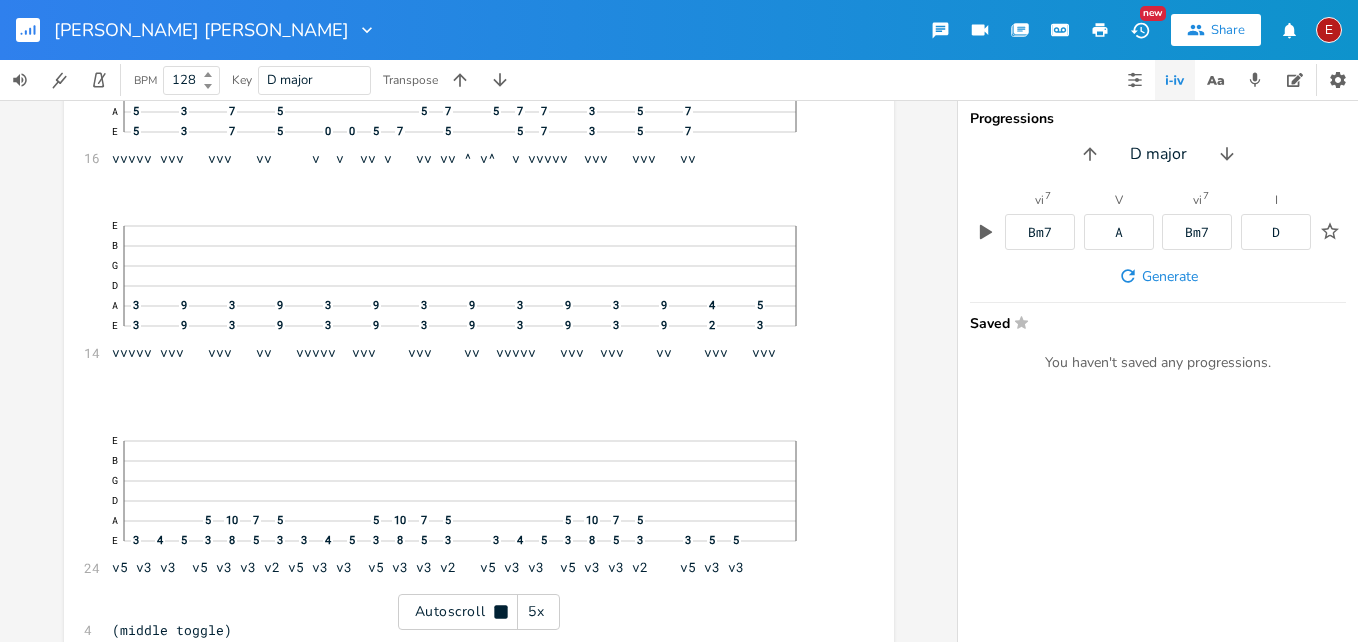 click 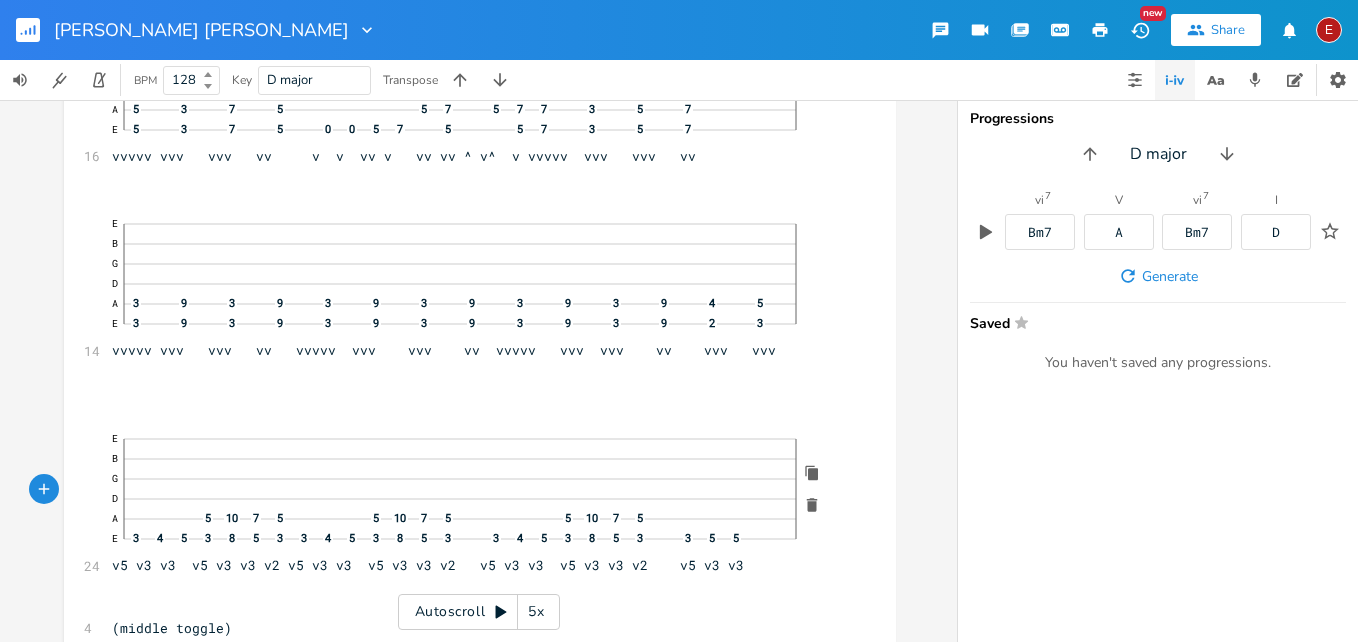 click on "5" 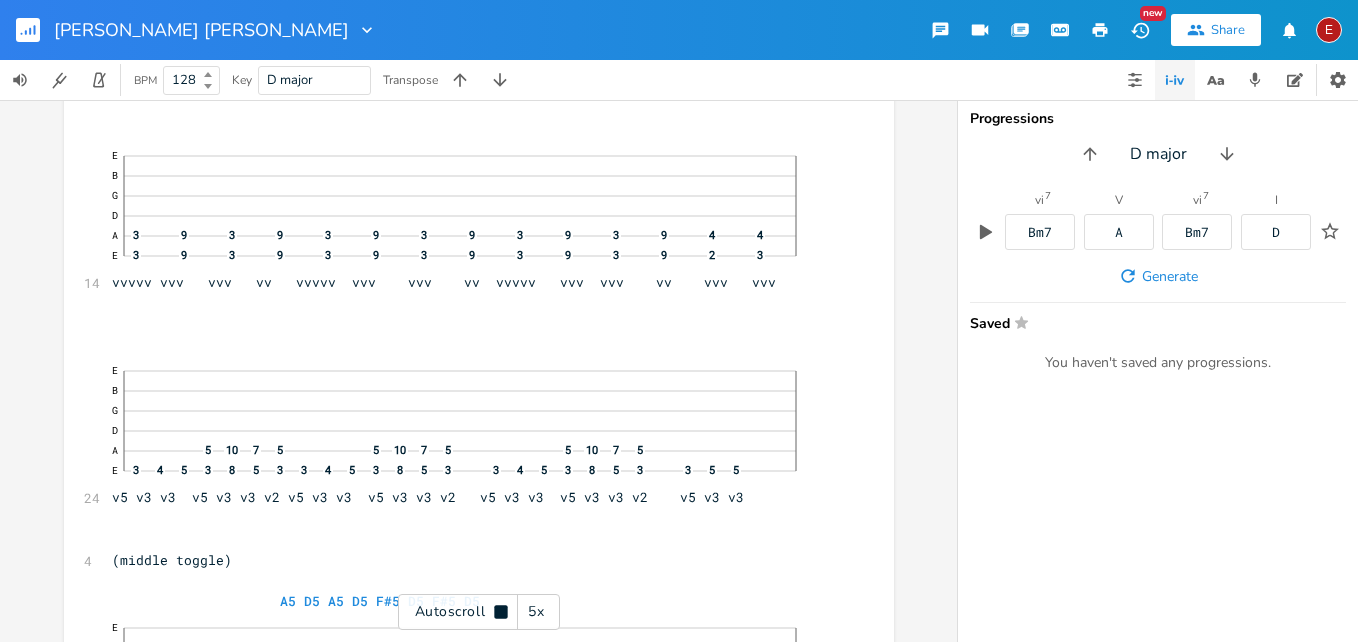 click 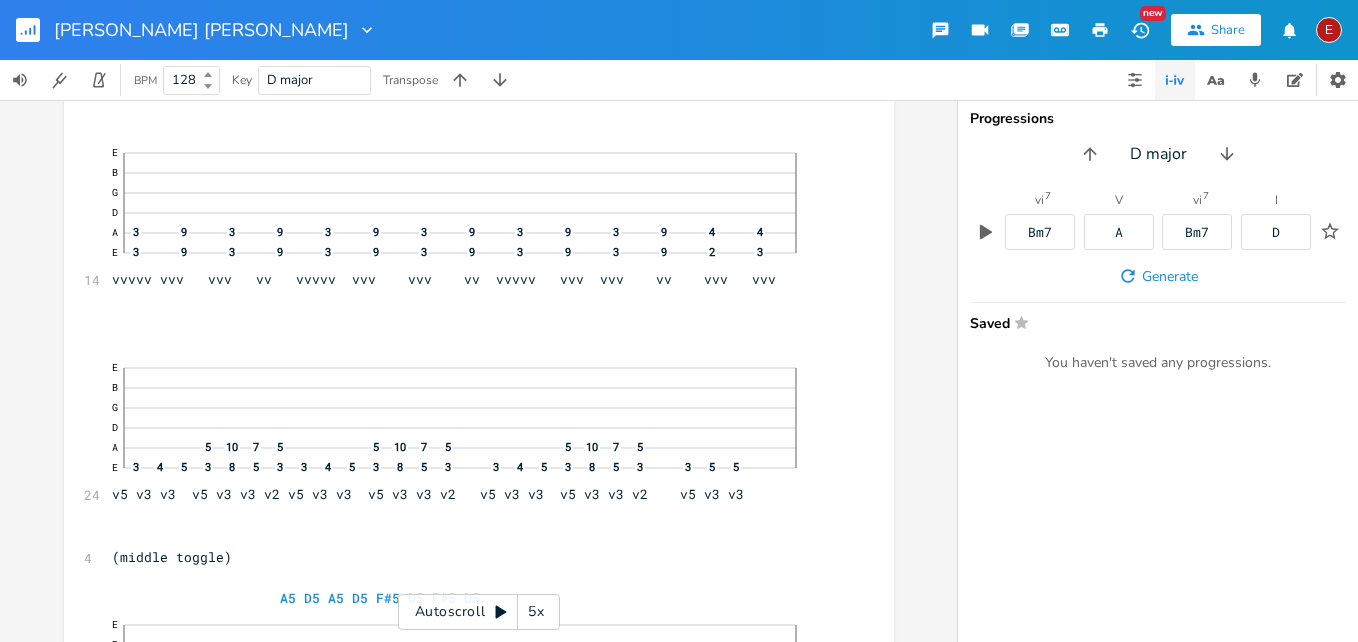 click on "5" 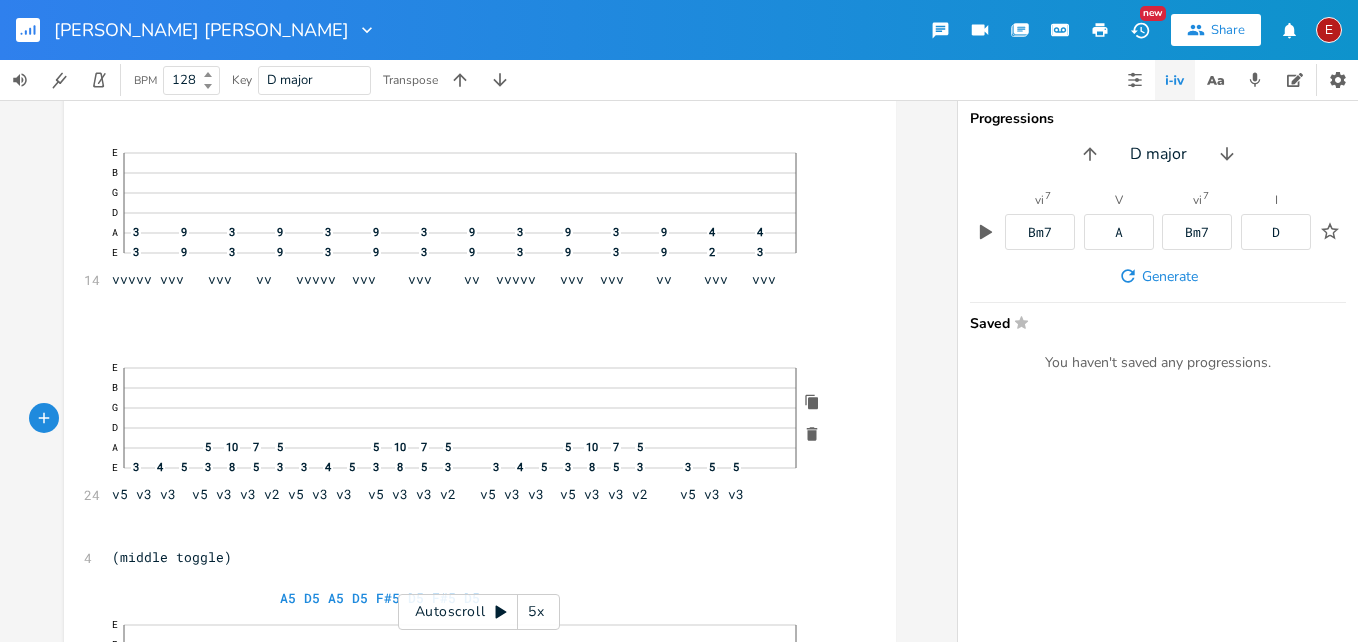 click 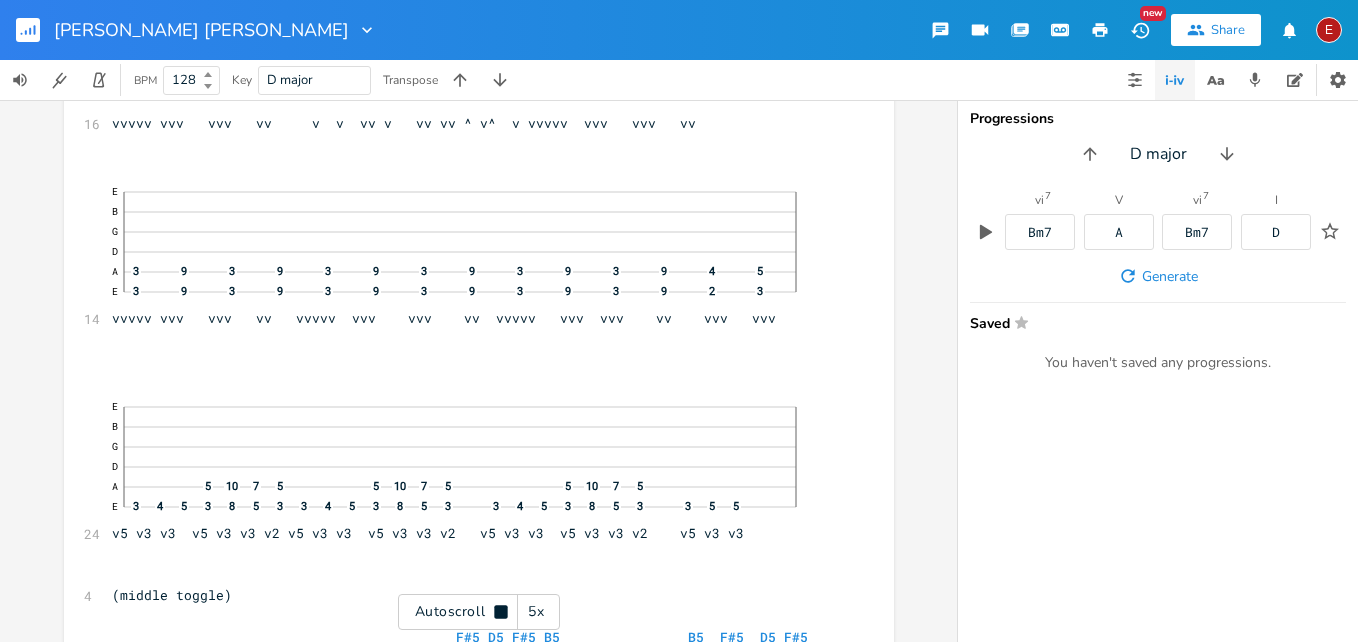 click 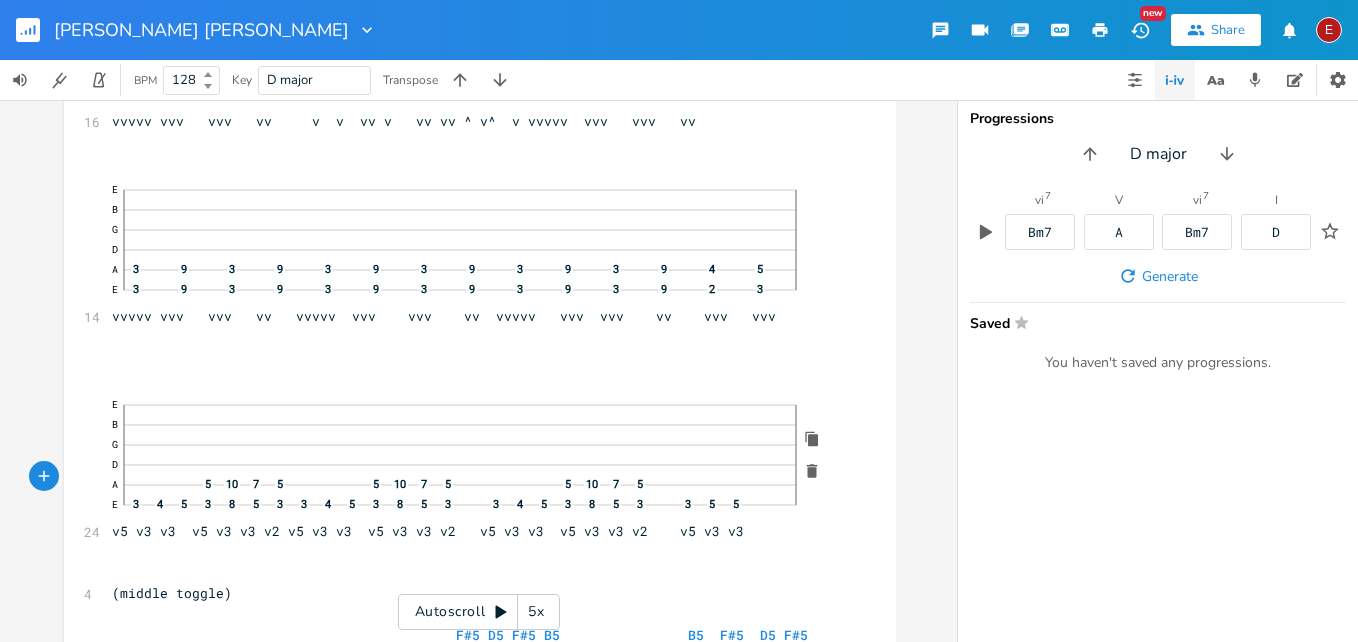 click on "5" 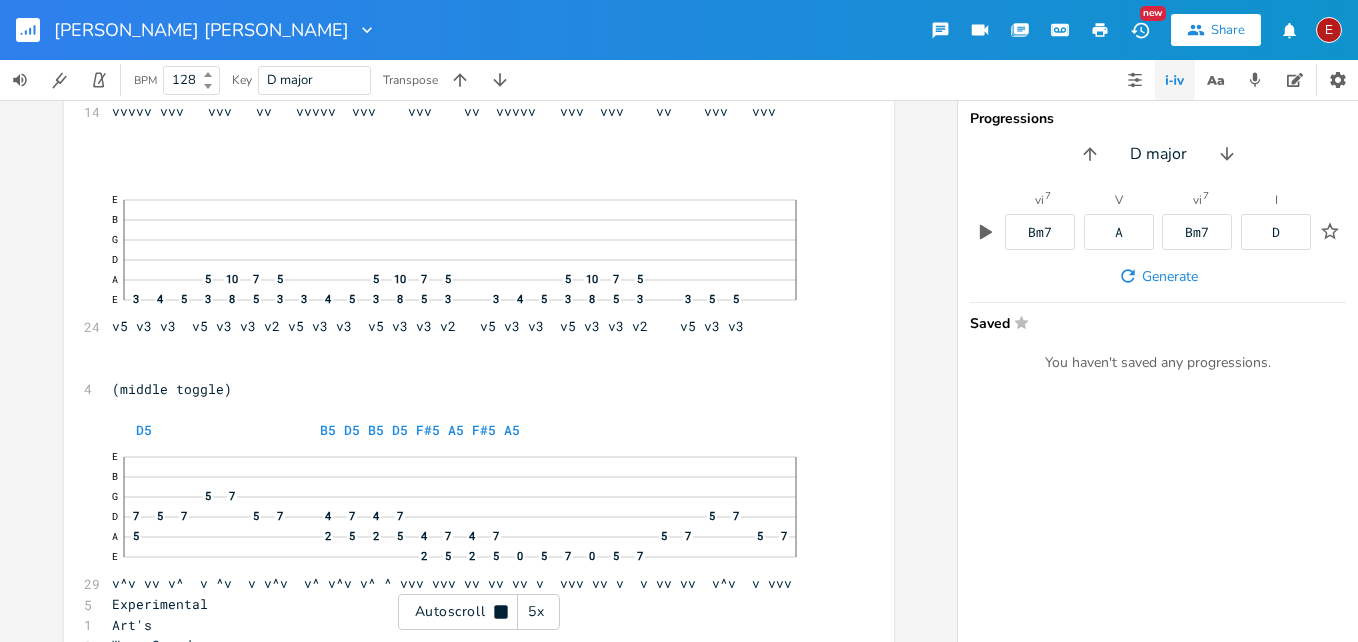 scroll, scrollTop: 12813, scrollLeft: 0, axis: vertical 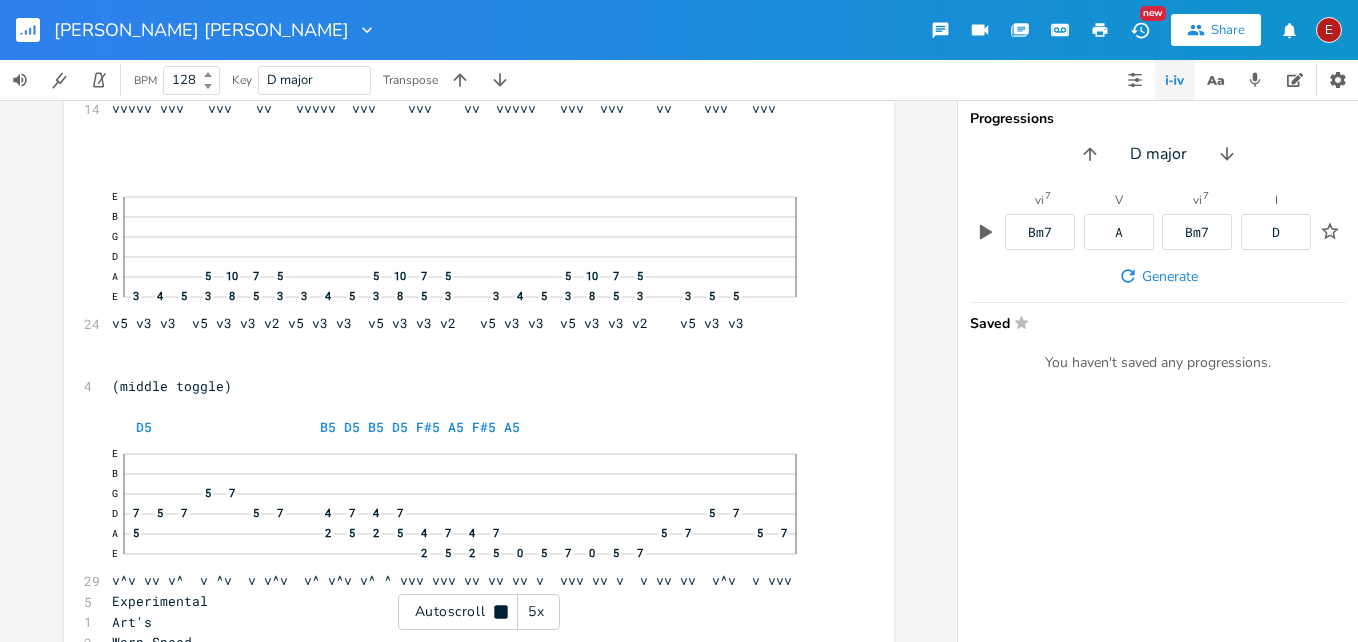 click 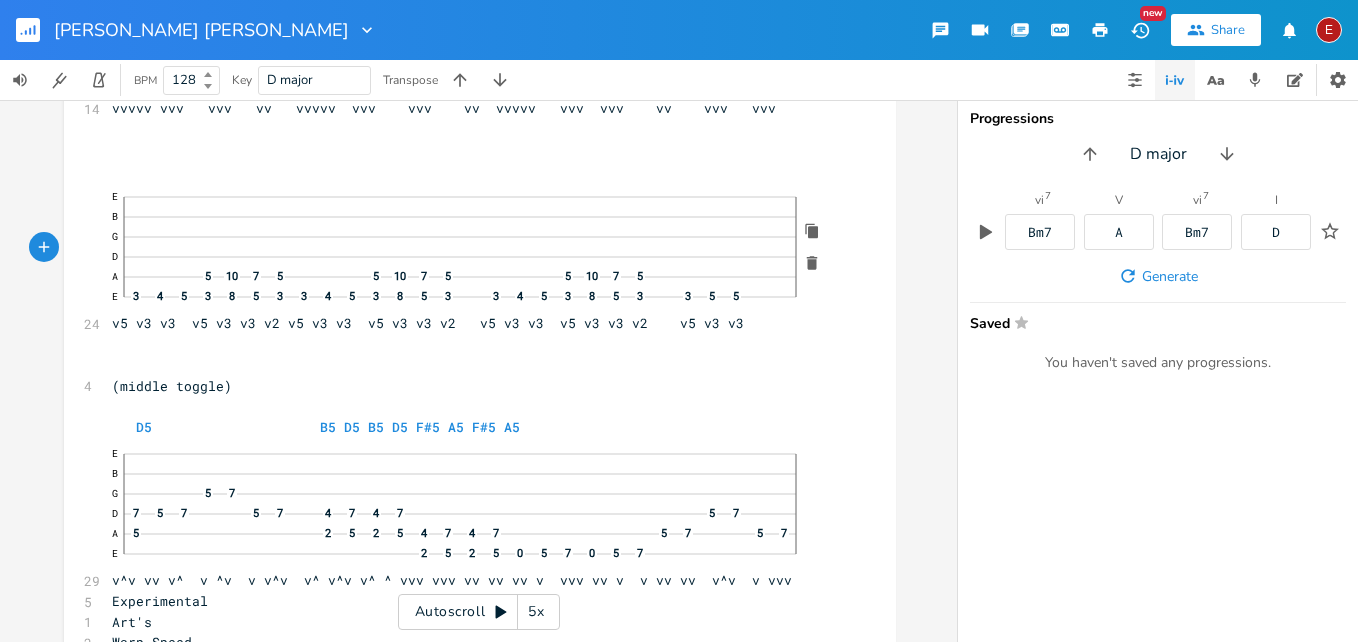 click on "5" 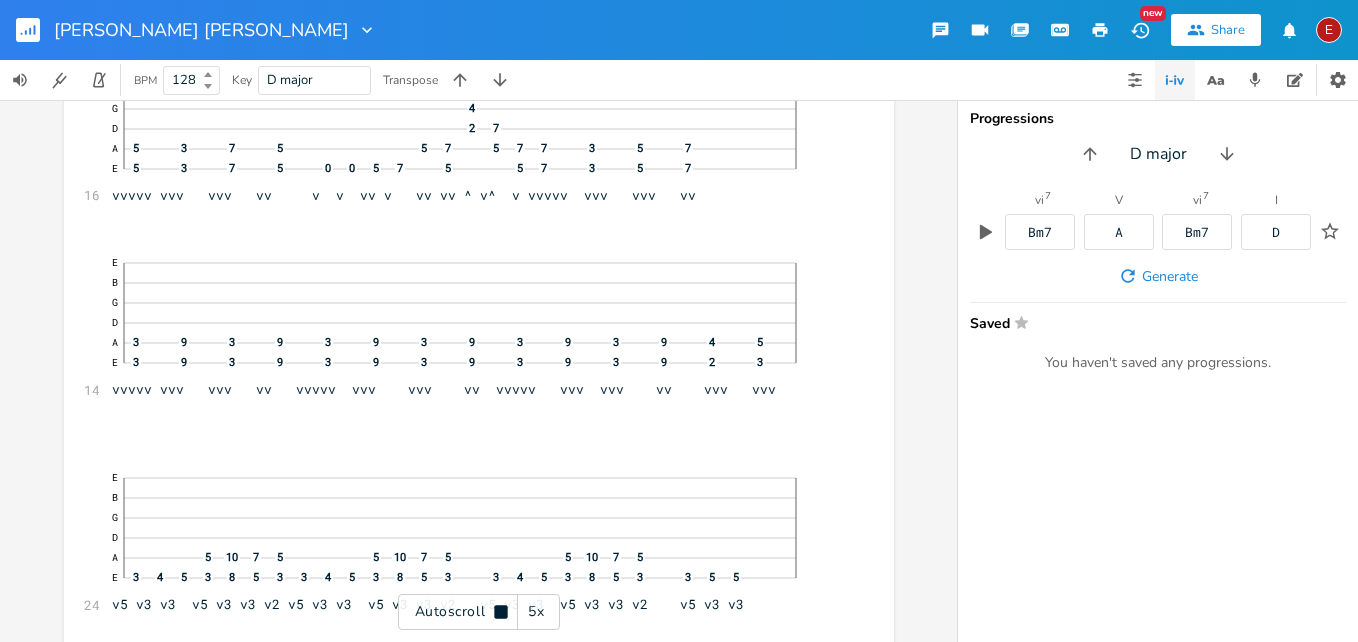 scroll, scrollTop: 14058, scrollLeft: 0, axis: vertical 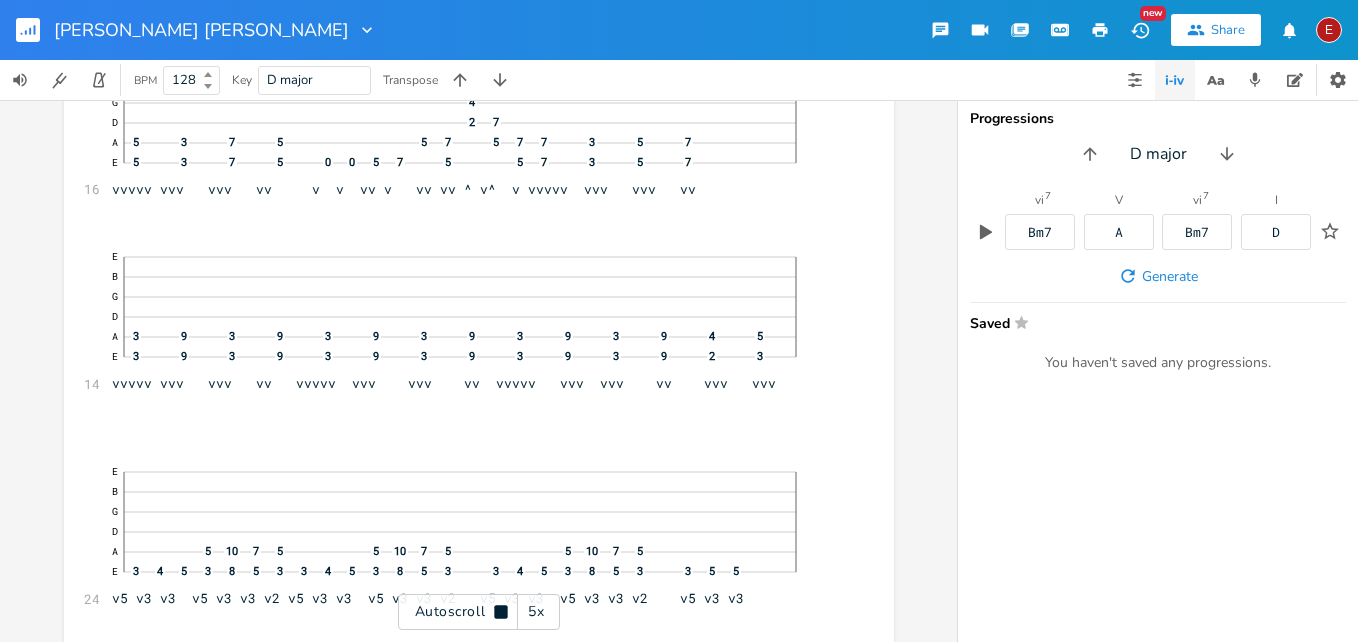 click 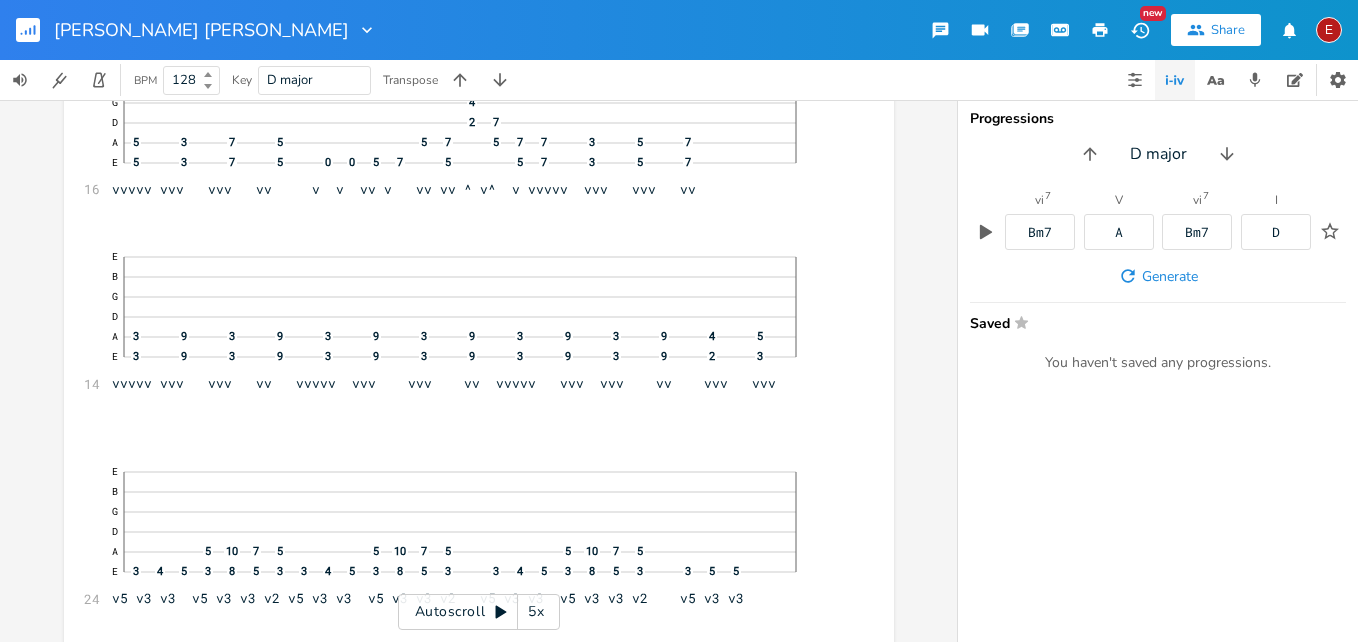 click 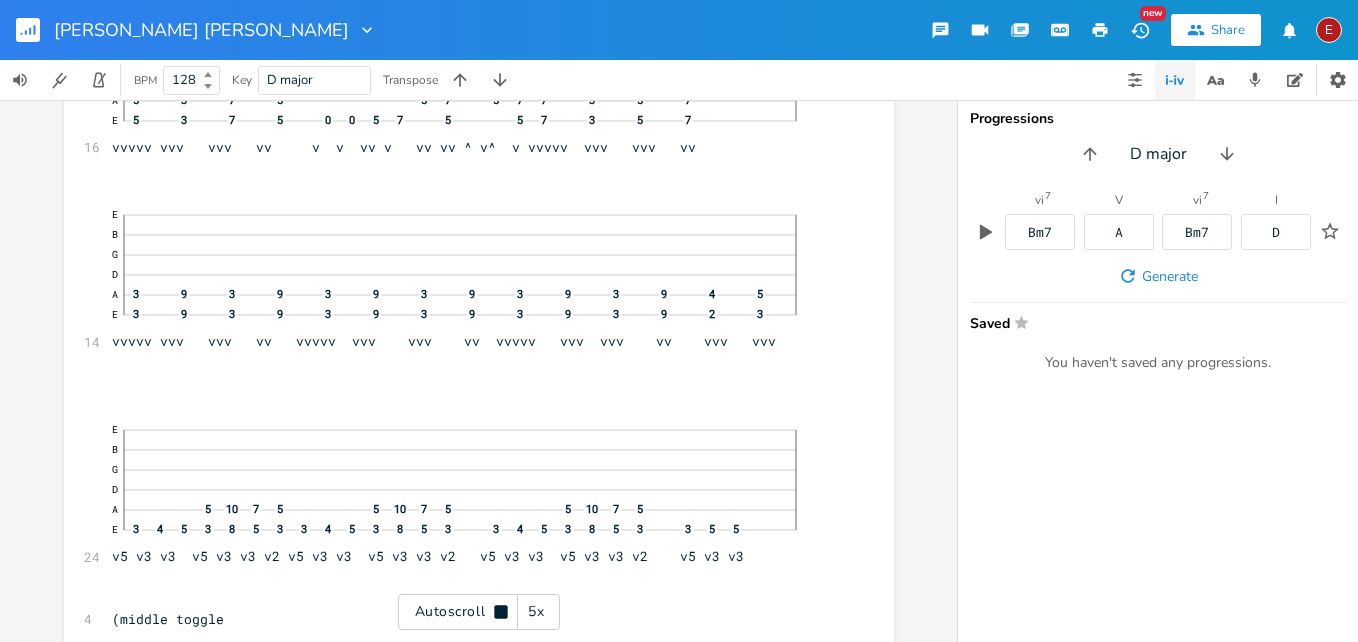 scroll, scrollTop: 14106, scrollLeft: 0, axis: vertical 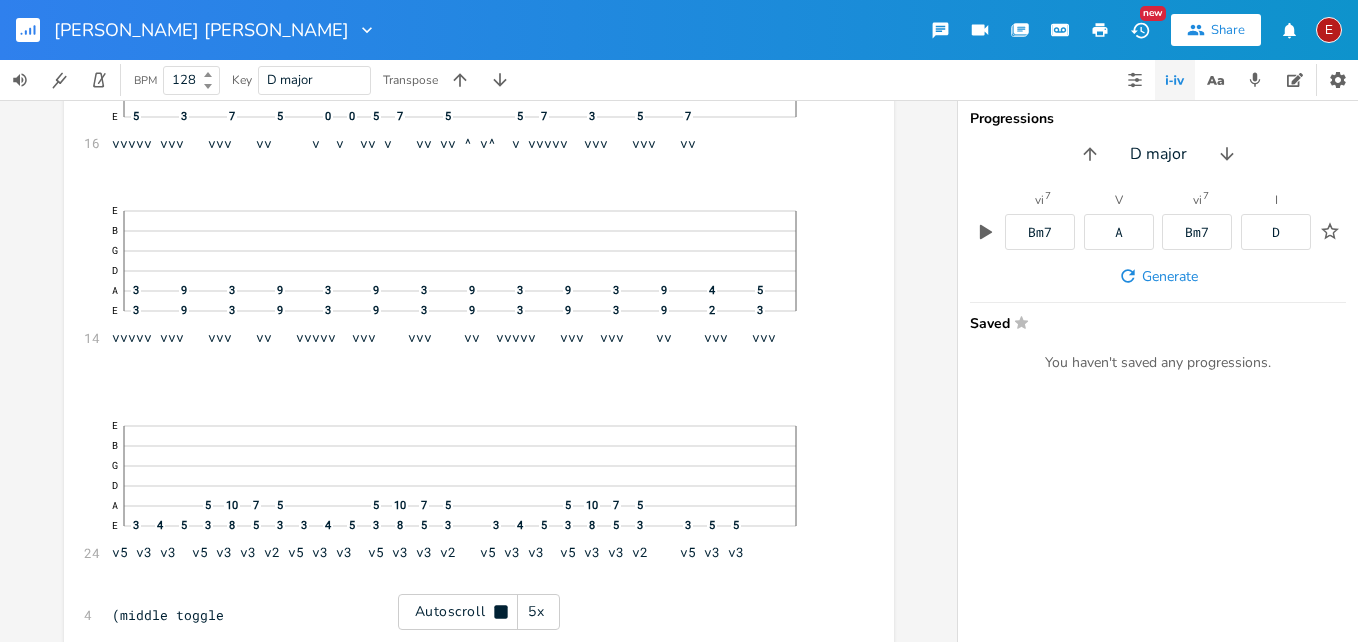 click 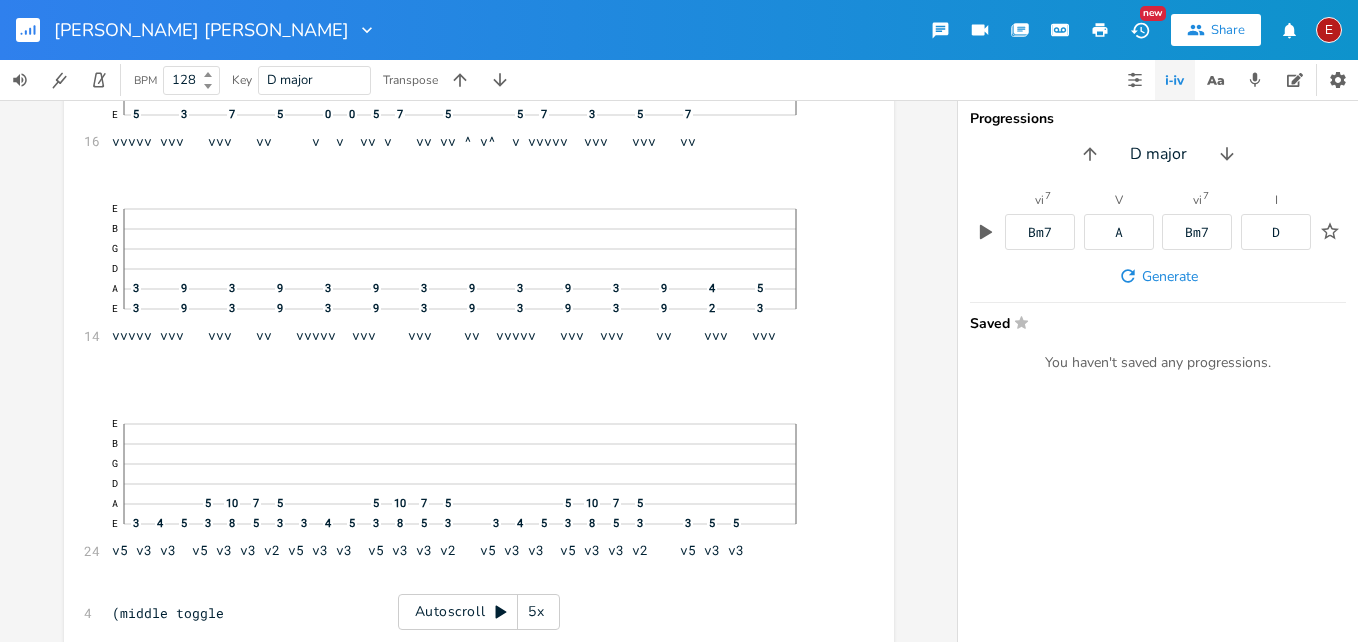 click on "5" 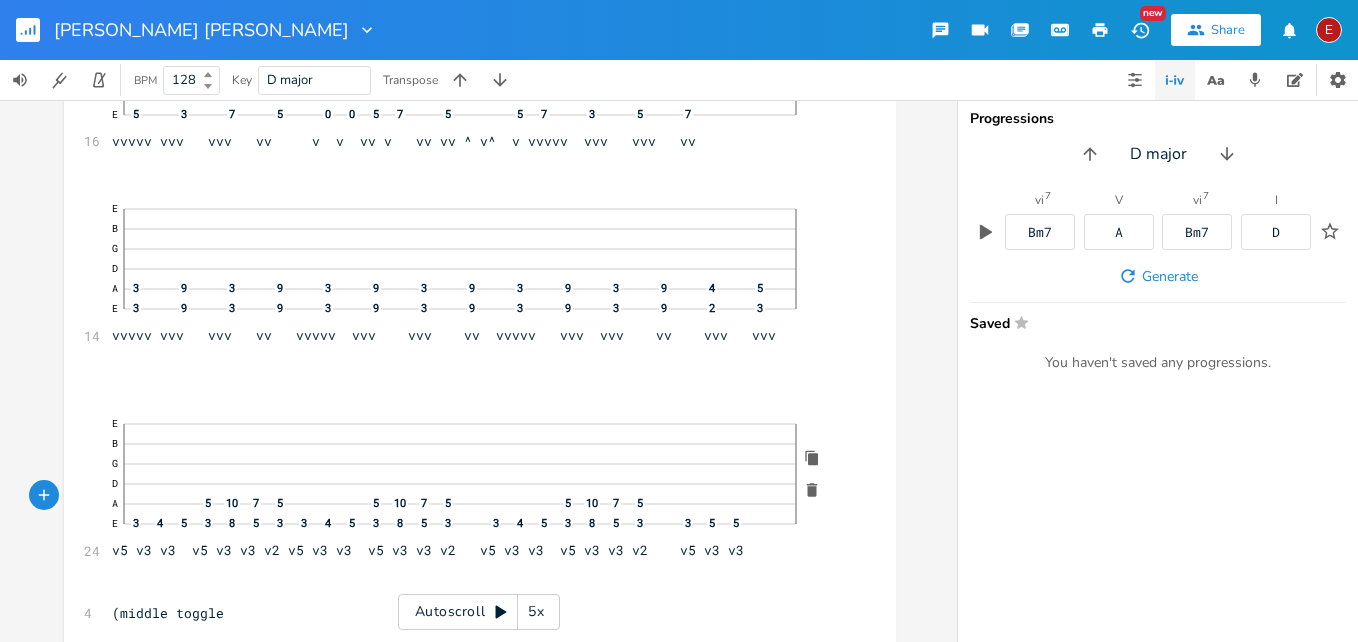 click 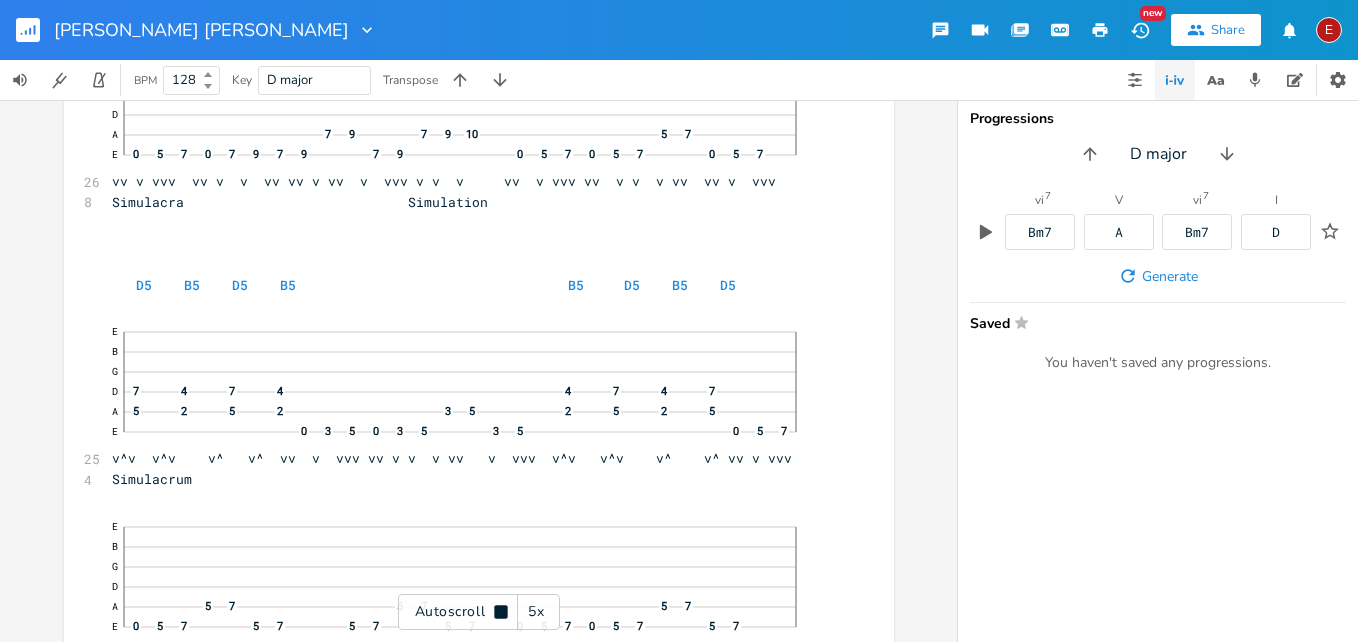 scroll, scrollTop: 15231, scrollLeft: 0, axis: vertical 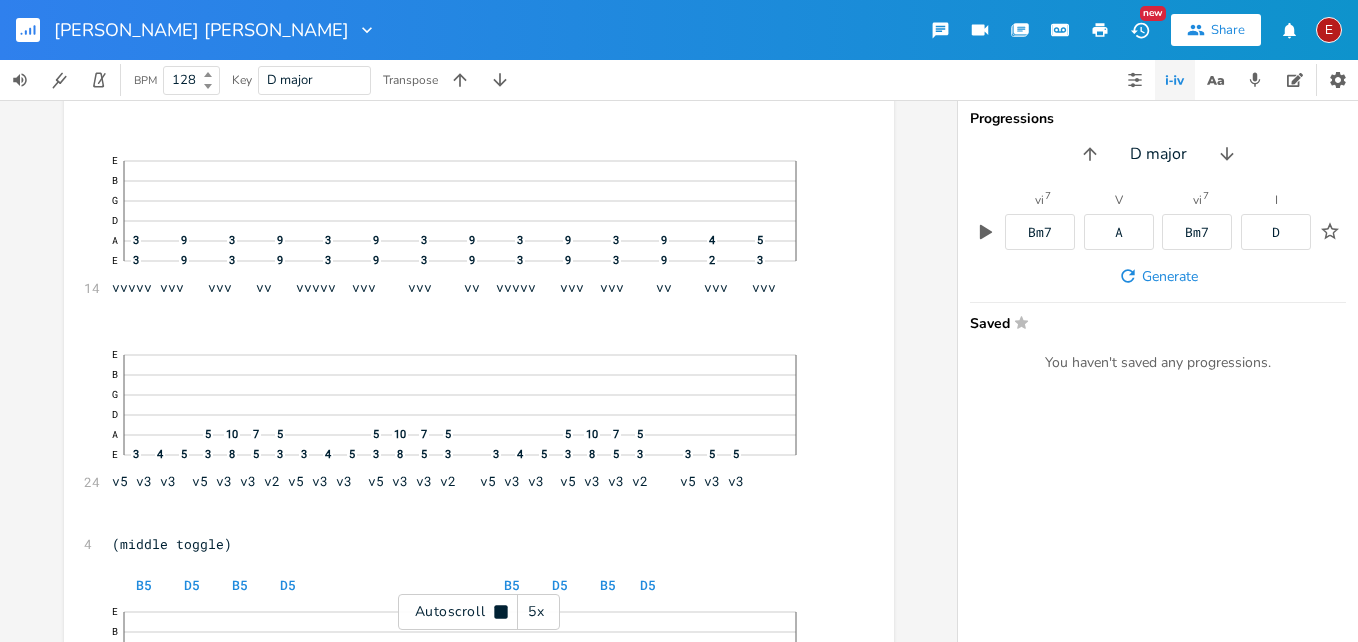 click 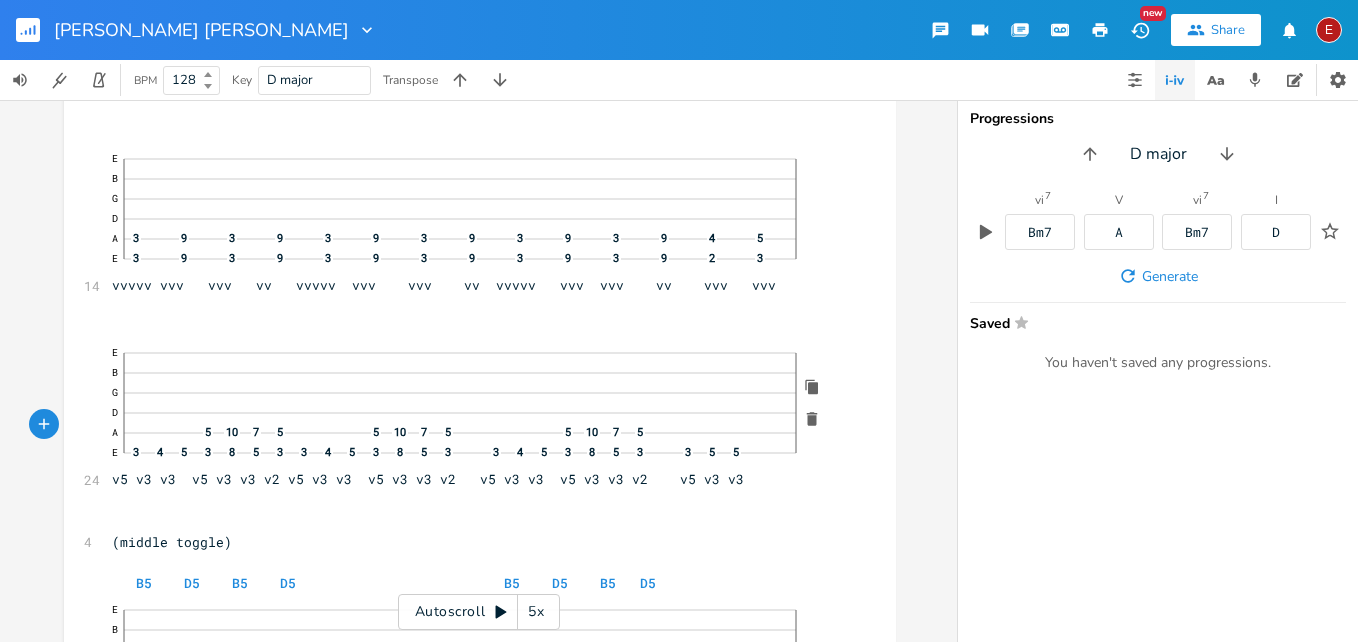 click on "5" 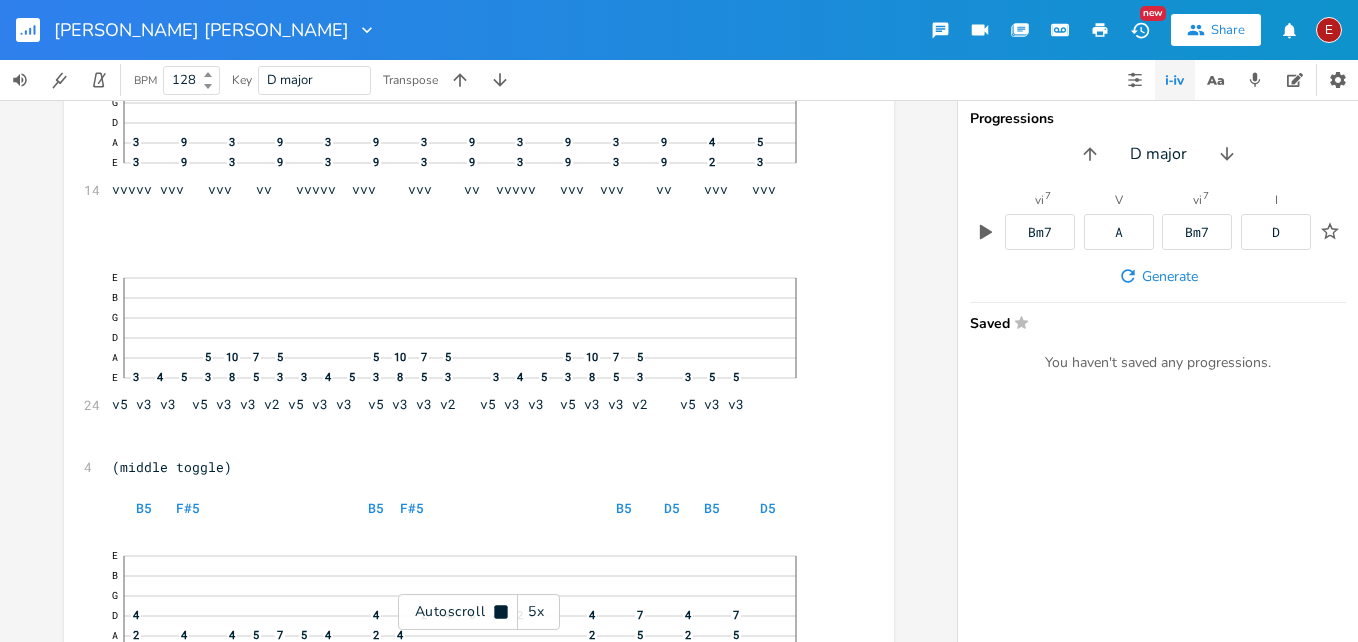 click 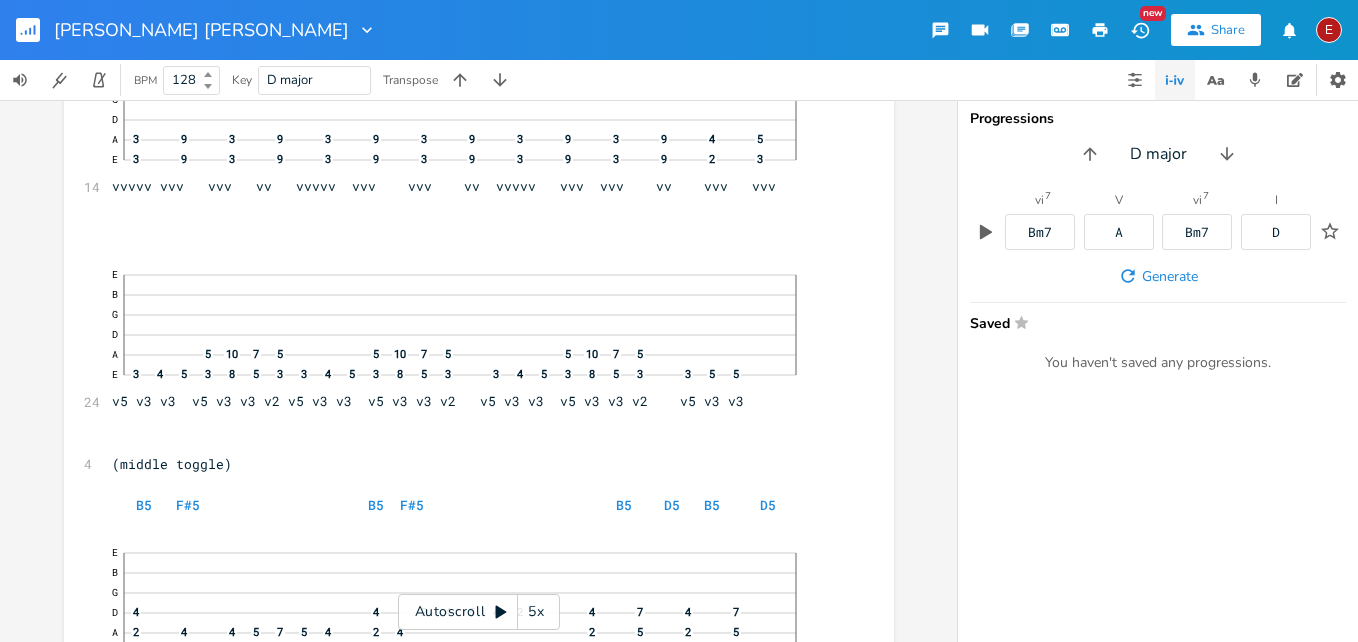 click on "5" 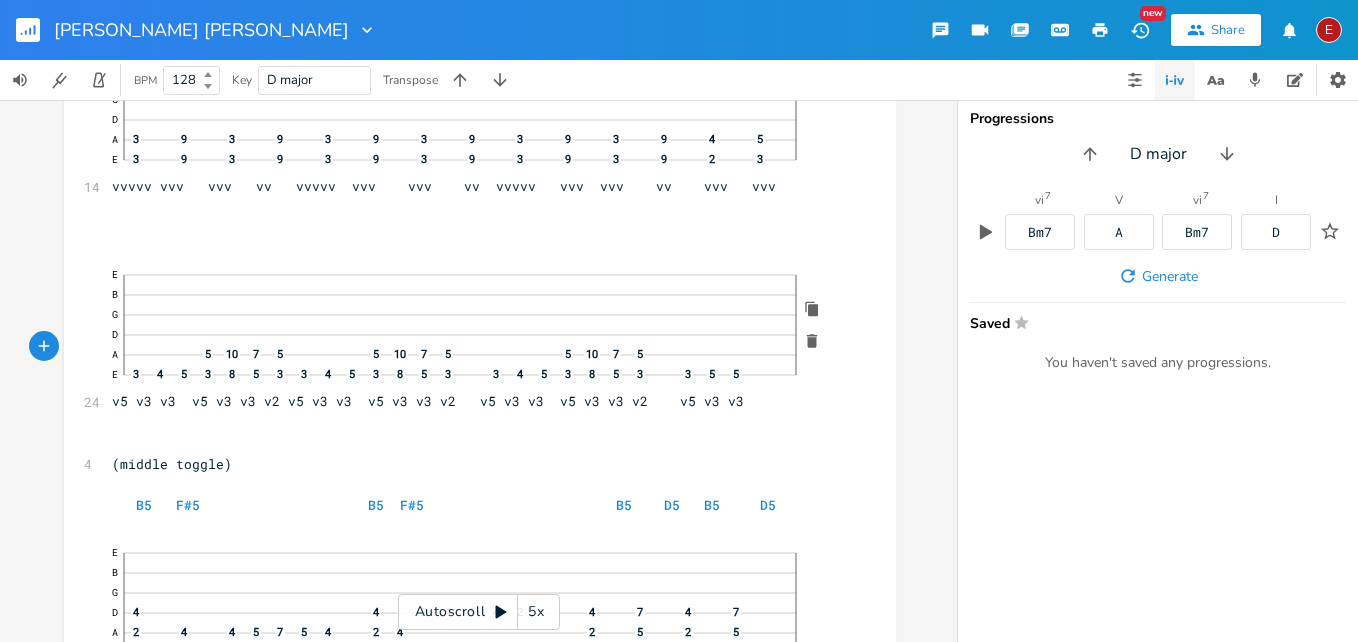 click 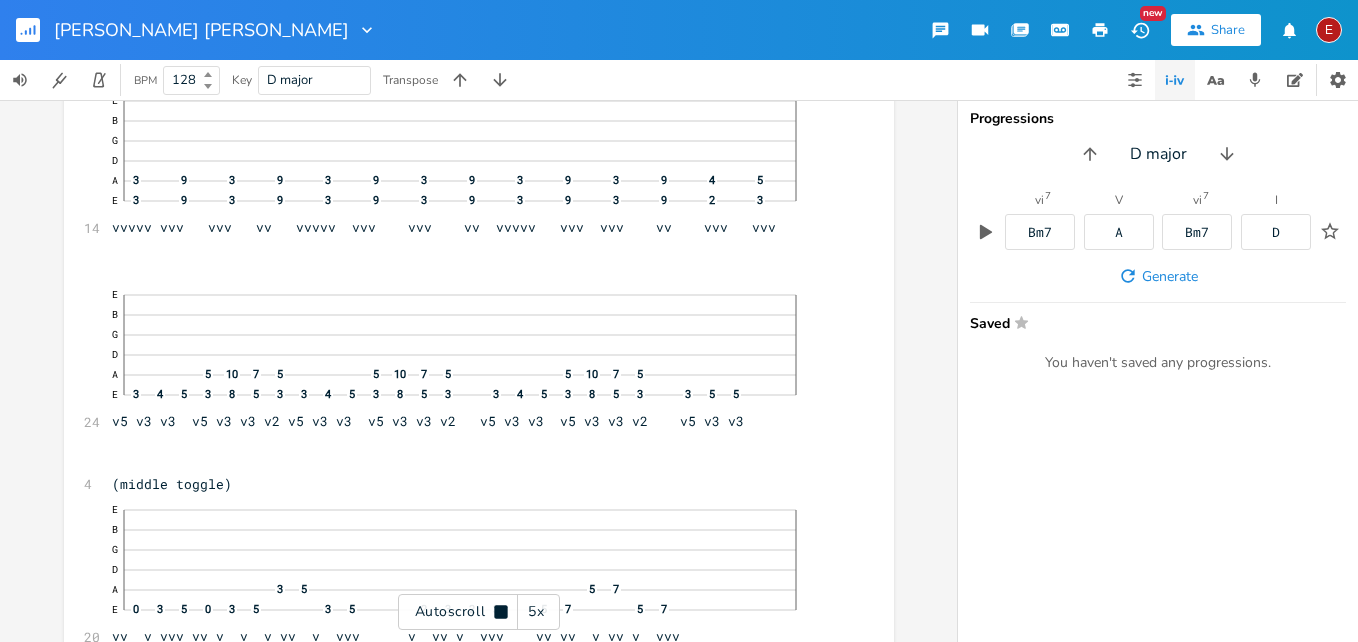 click 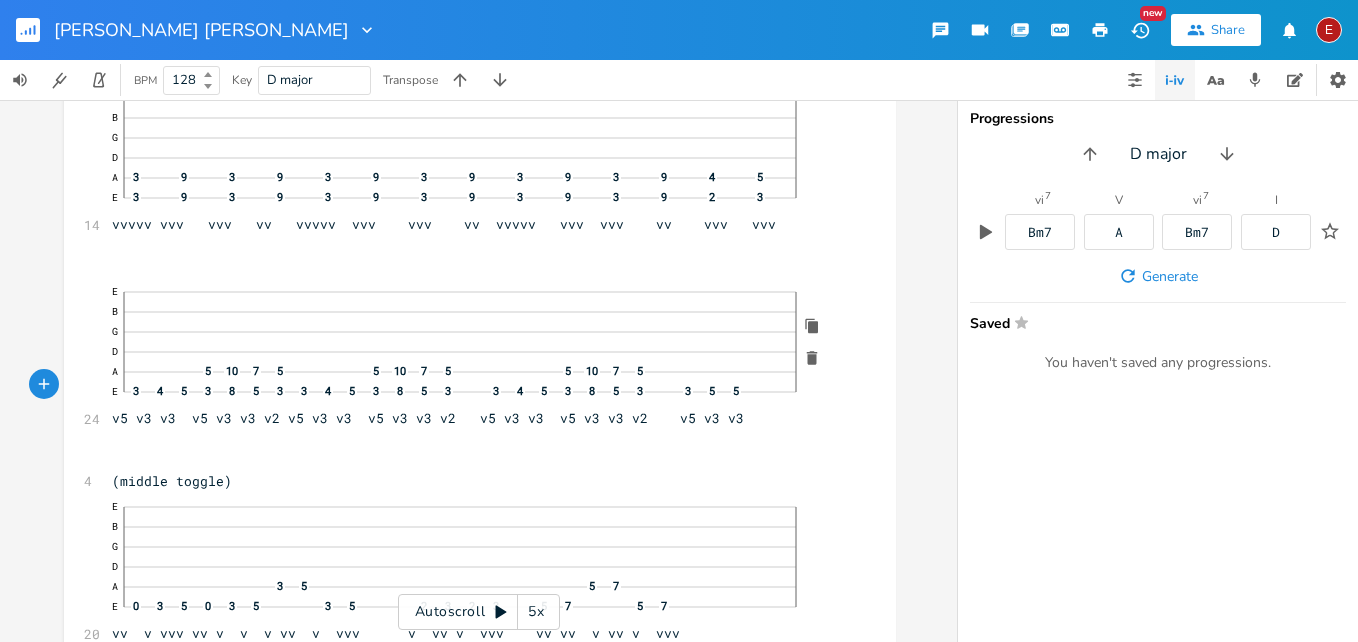 click on "5" 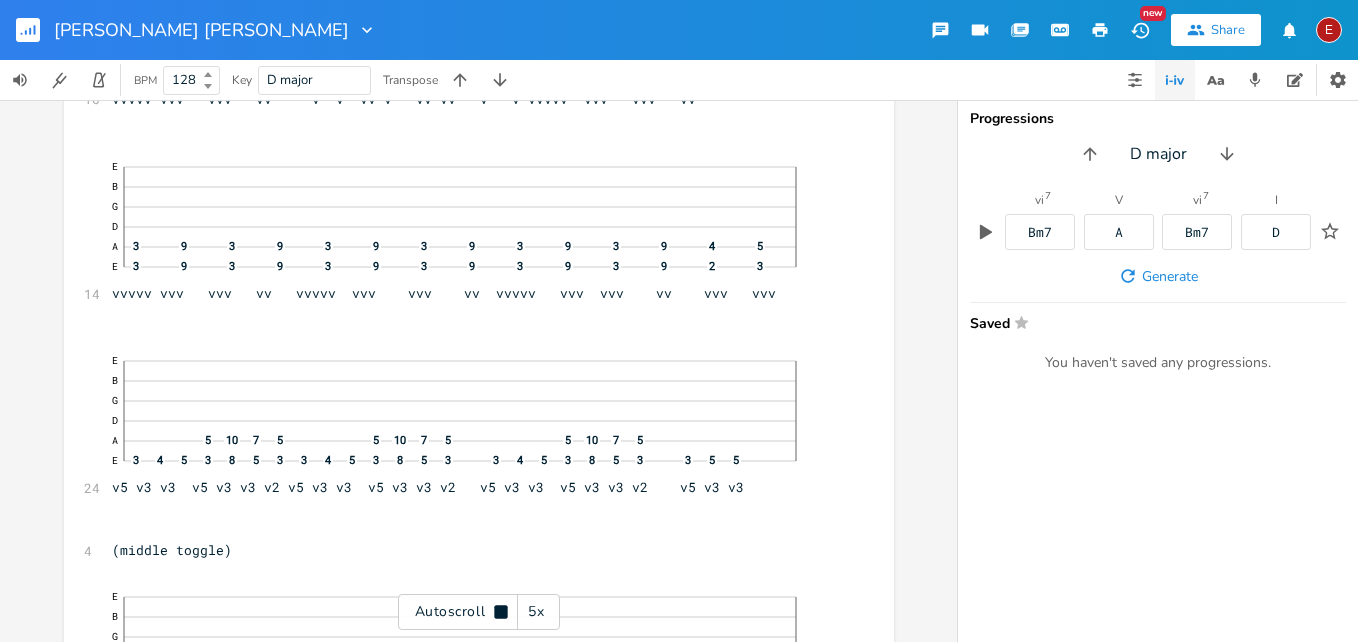 click 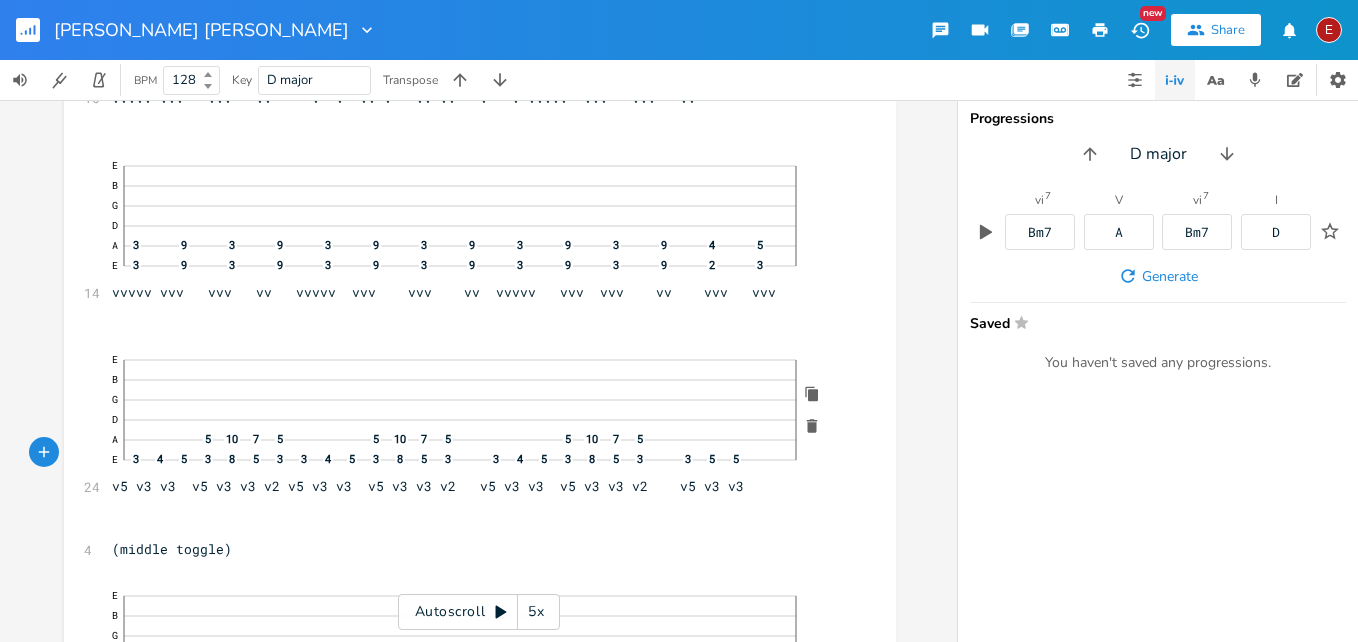 click on "5" 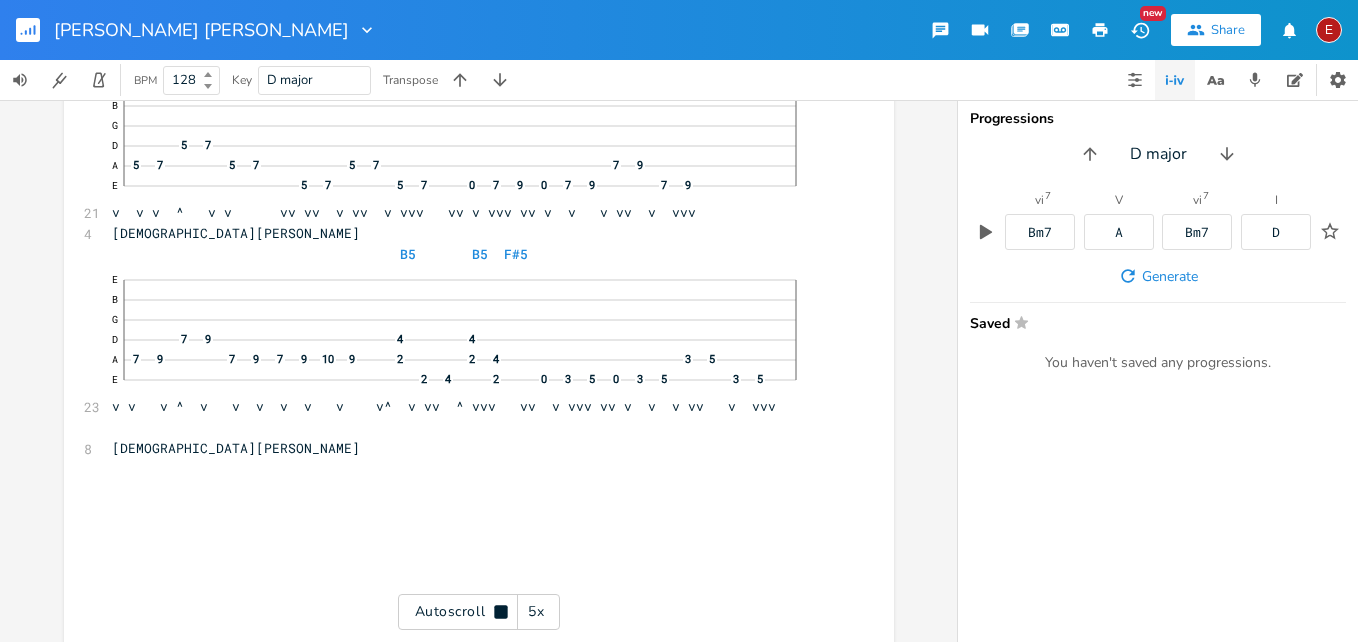 click 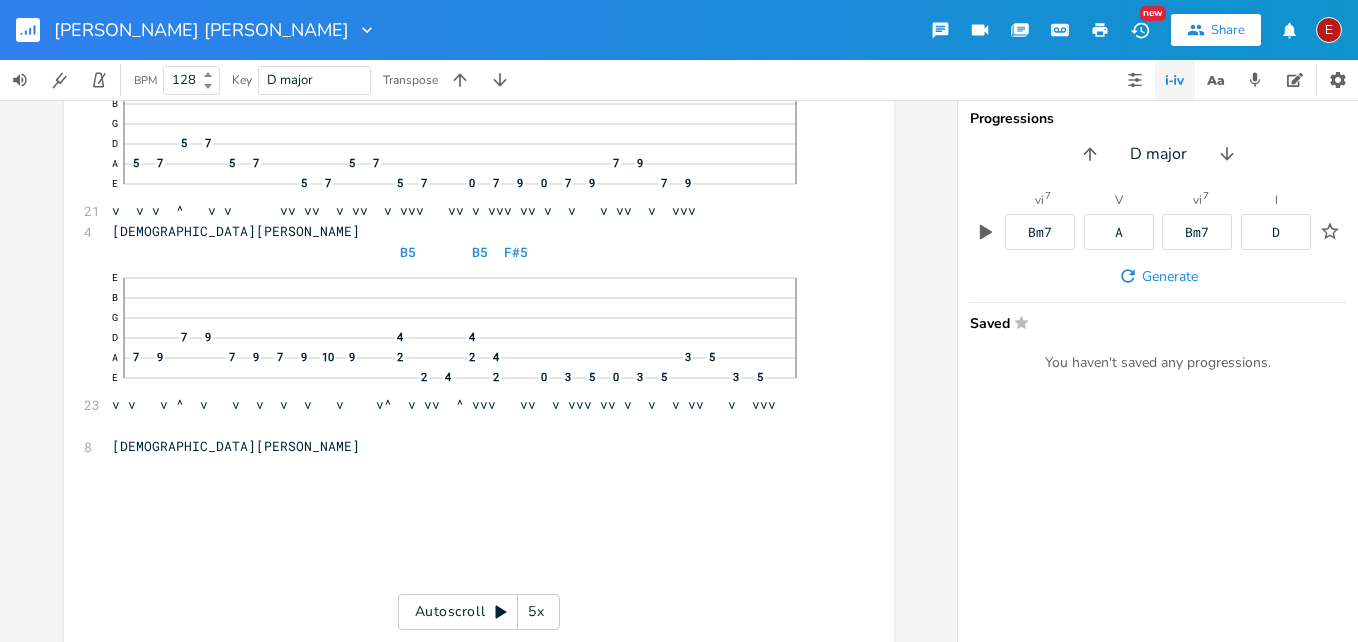 click on "E" at bounding box center (1329, 30) 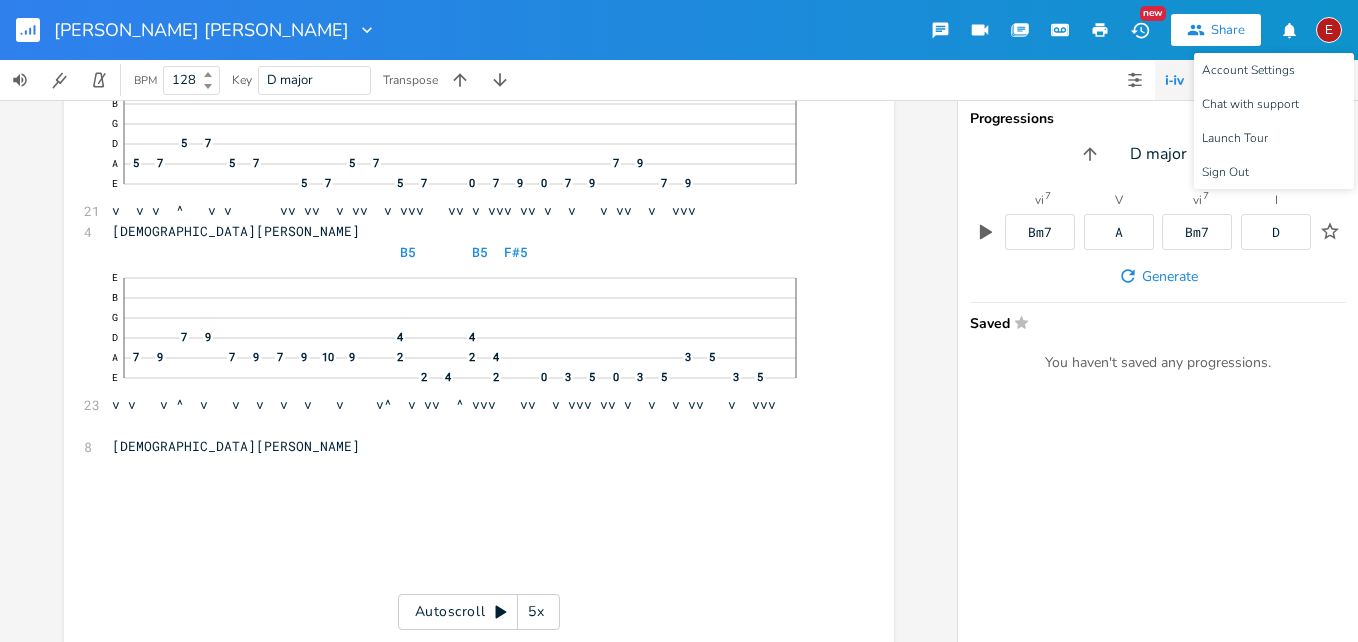 click on "E" at bounding box center (1329, 30) 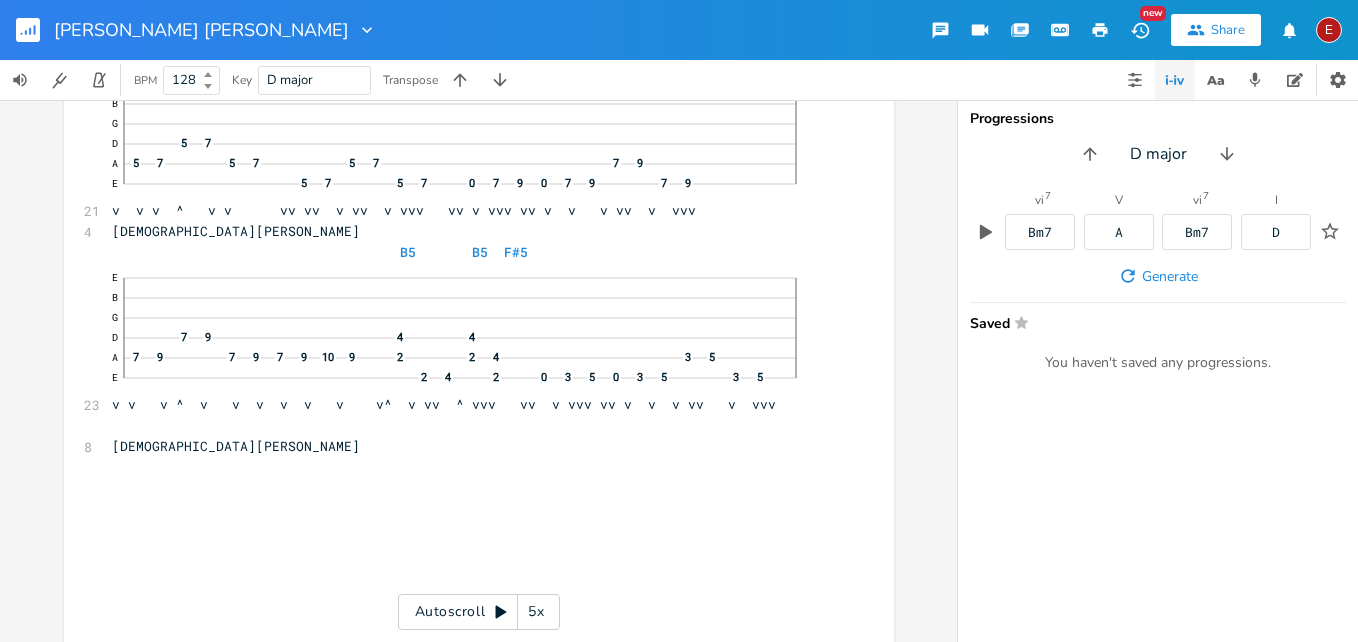 click on "E" at bounding box center [1329, 30] 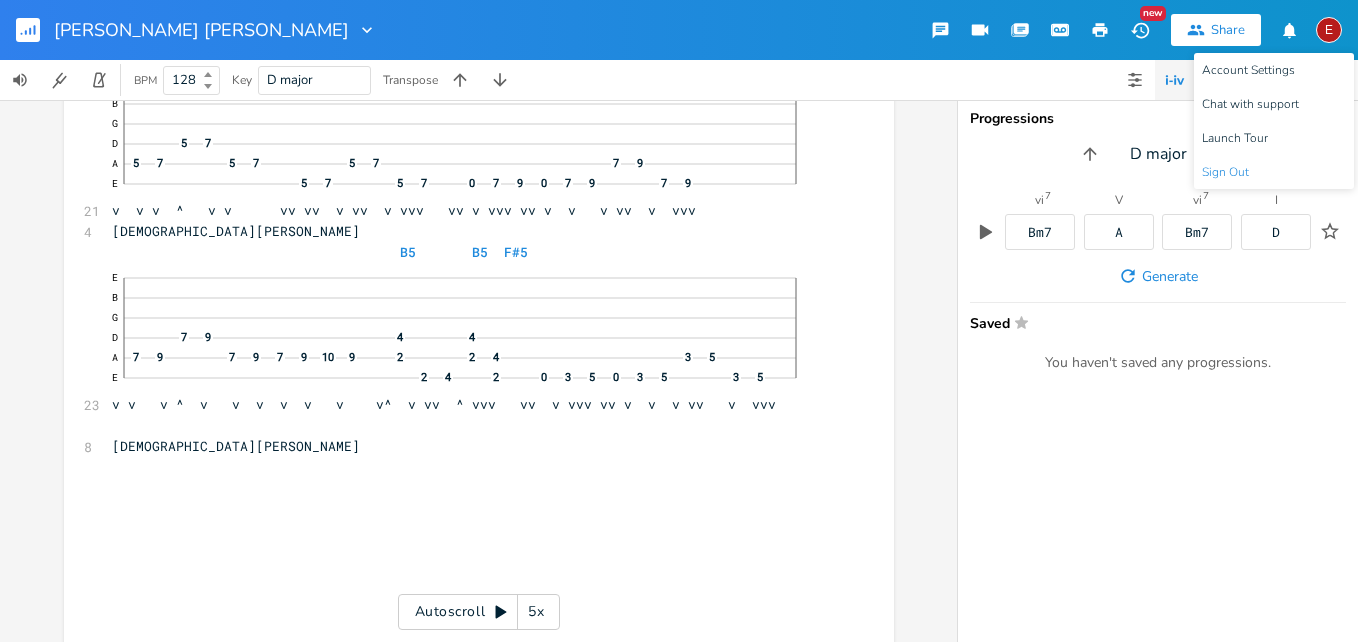click on "Sign Out" at bounding box center [1225, 172] 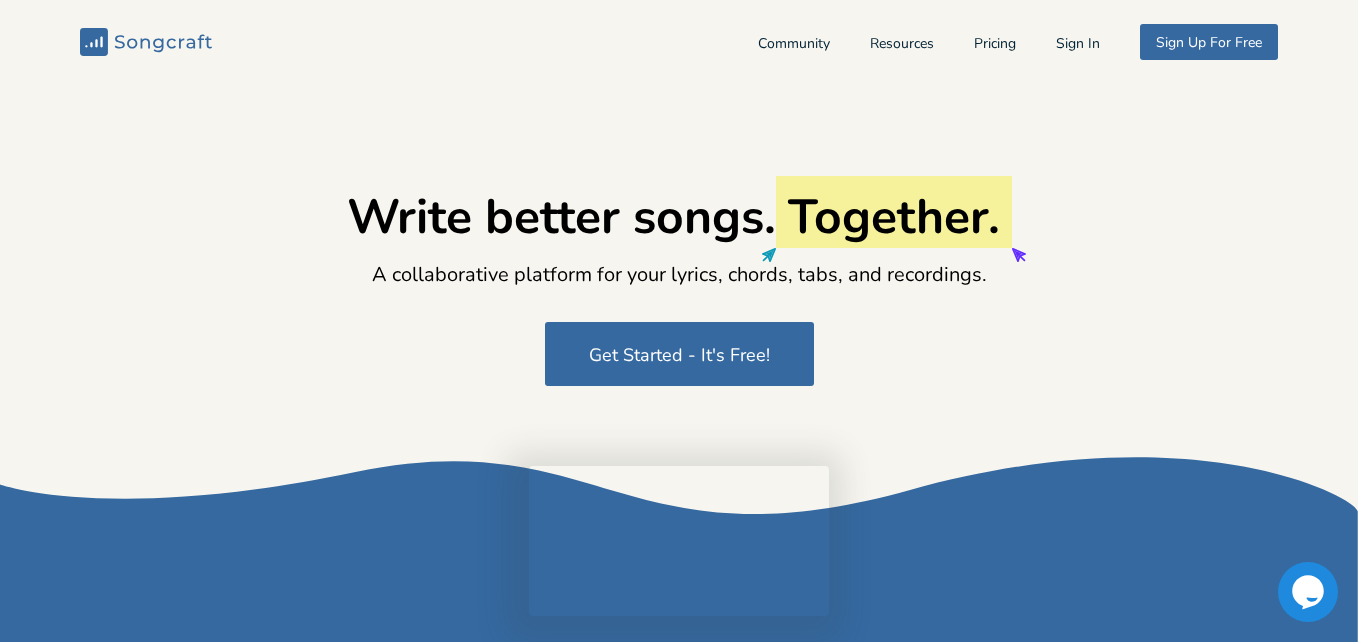 type on "[EMAIL_ADDRESS][DOMAIN_NAME]" 